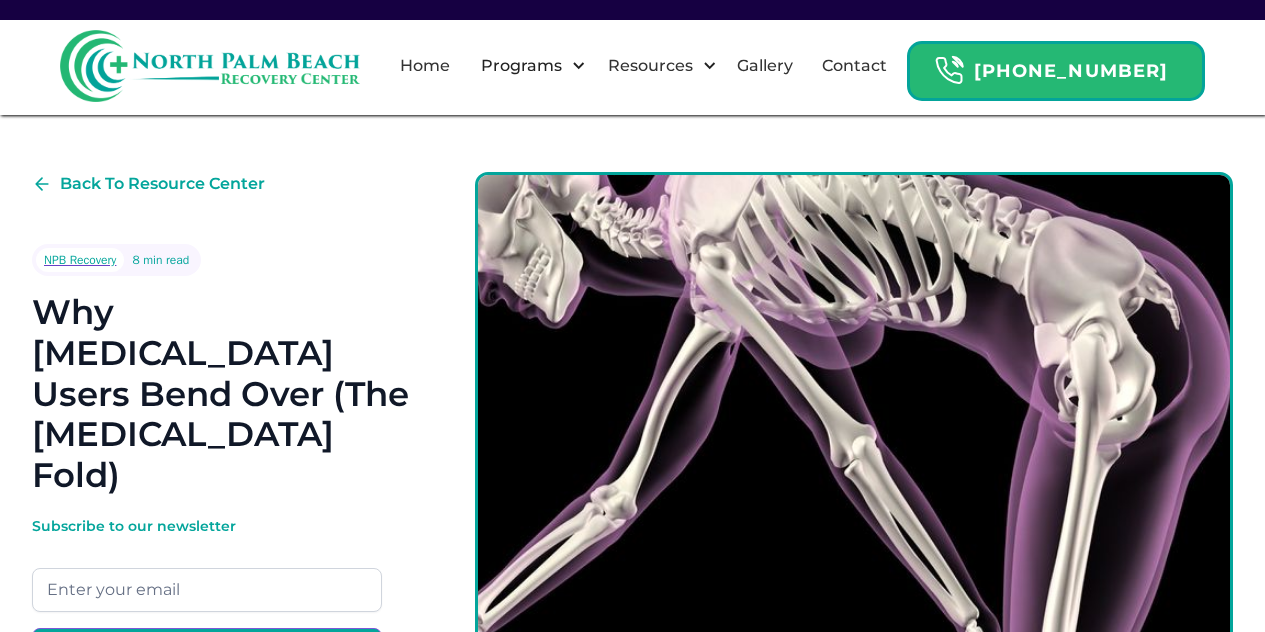 scroll, scrollTop: 0, scrollLeft: 0, axis: both 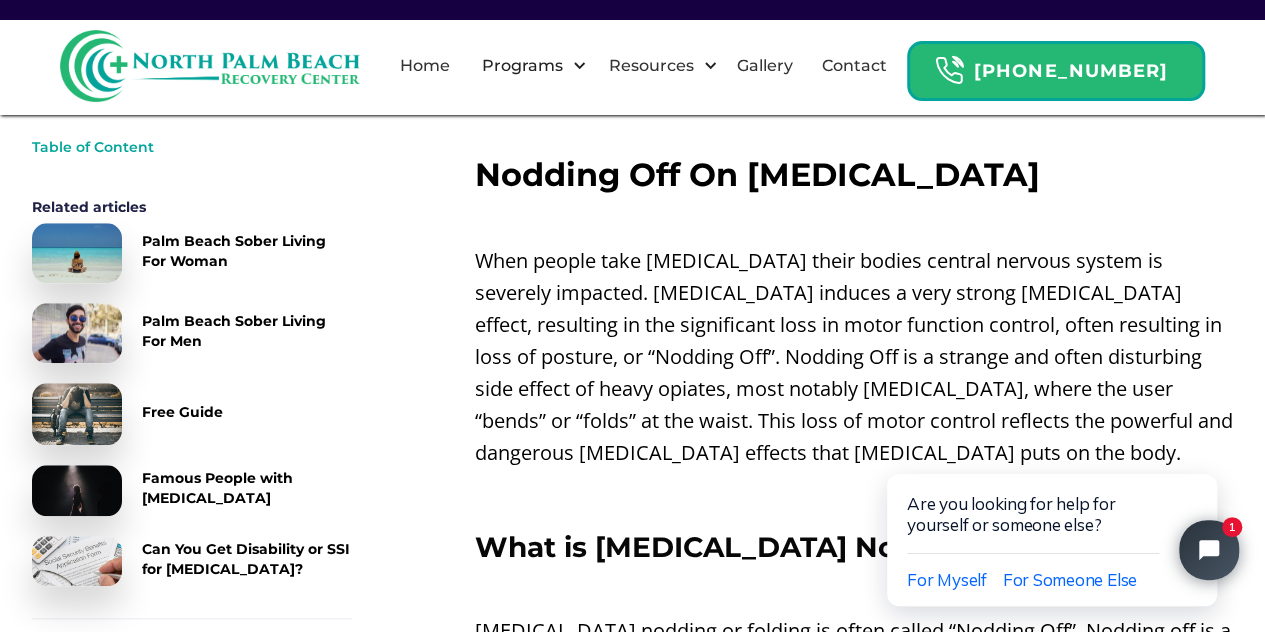click on "When people take [MEDICAL_DATA] their bodies central nervous system is severely impacted. [MEDICAL_DATA] induces a very strong [MEDICAL_DATA] effect, resulting in the significant loss in motor function control, often resulting in loss of posture, or “Nodding Off”. Nodding Off is a strange and often disturbing side effect of heavy opiates, most notably [MEDICAL_DATA], where the user “bends” or “folds” at the waist. This loss of motor control reflects the powerful and dangerous [MEDICAL_DATA] effects that [MEDICAL_DATA] puts on the body." at bounding box center (854, 357) 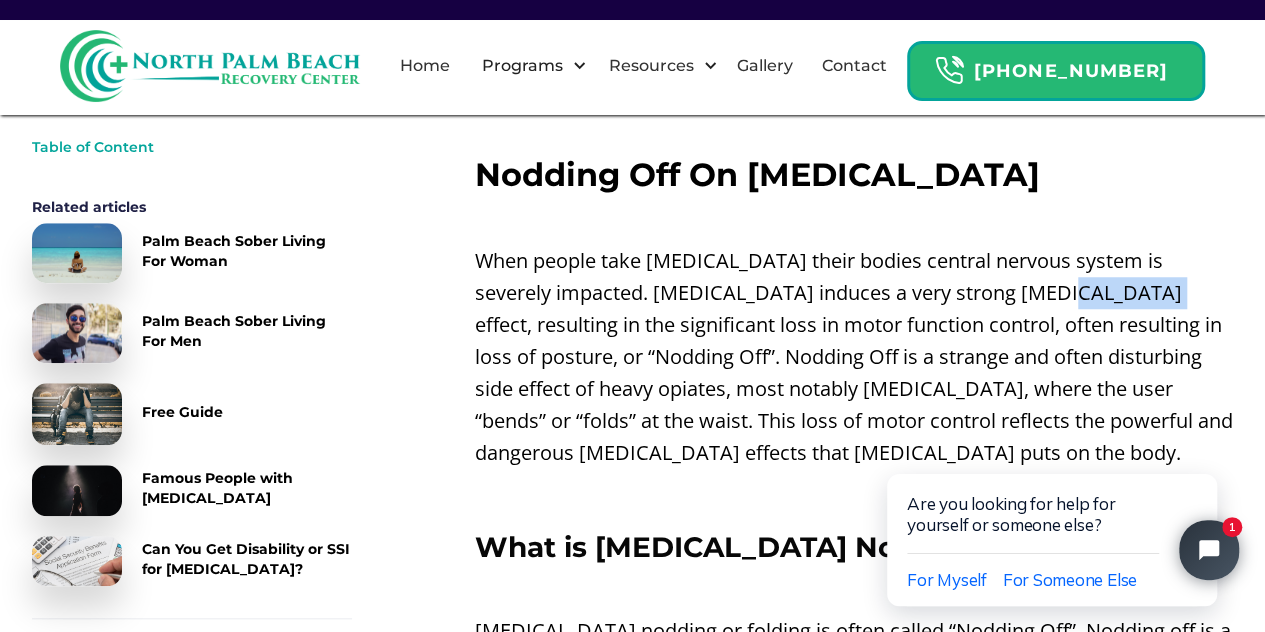 click on "When people take [MEDICAL_DATA] their bodies central nervous system is severely impacted. [MEDICAL_DATA] induces a very strong [MEDICAL_DATA] effect, resulting in the significant loss in motor function control, often resulting in loss of posture, or “Nodding Off”. Nodding Off is a strange and often disturbing side effect of heavy opiates, most notably [MEDICAL_DATA], where the user “bends” or “folds” at the waist. This loss of motor control reflects the powerful and dangerous [MEDICAL_DATA] effects that [MEDICAL_DATA] puts on the body." at bounding box center (854, 357) 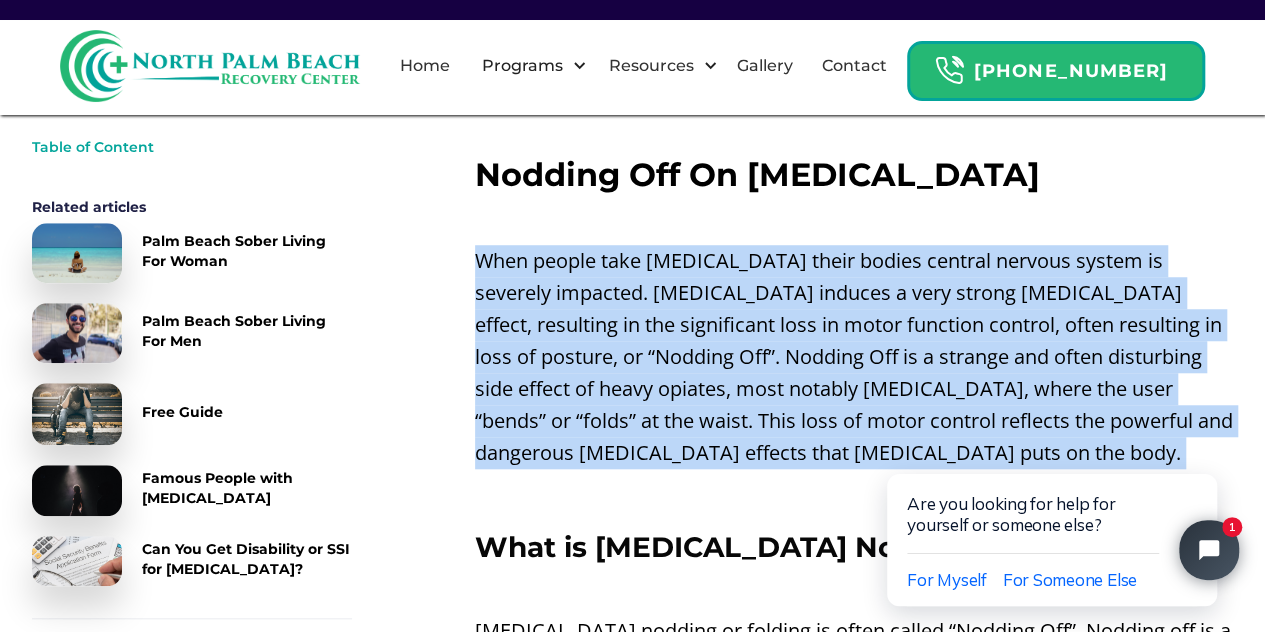 drag, startPoint x: 1042, startPoint y: 247, endPoint x: 962, endPoint y: 177, distance: 106.30146 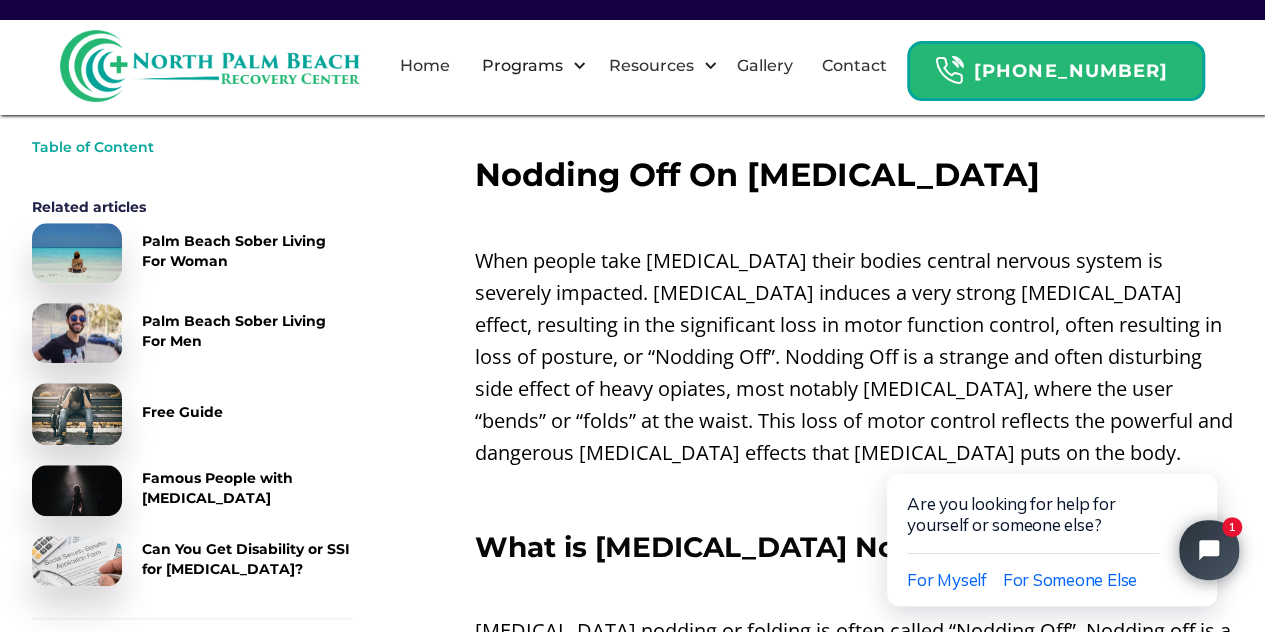 click on "Nodding Off On [MEDICAL_DATA]" at bounding box center (854, 175) 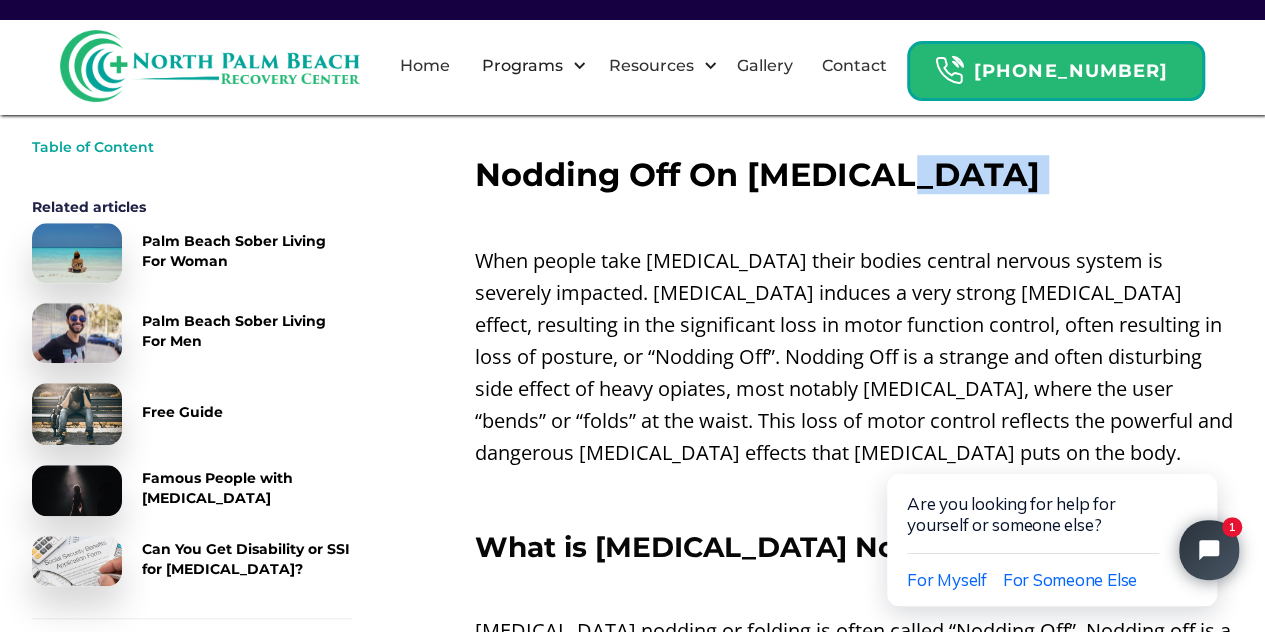 click on "Nodding Off On [MEDICAL_DATA]" at bounding box center (854, 175) 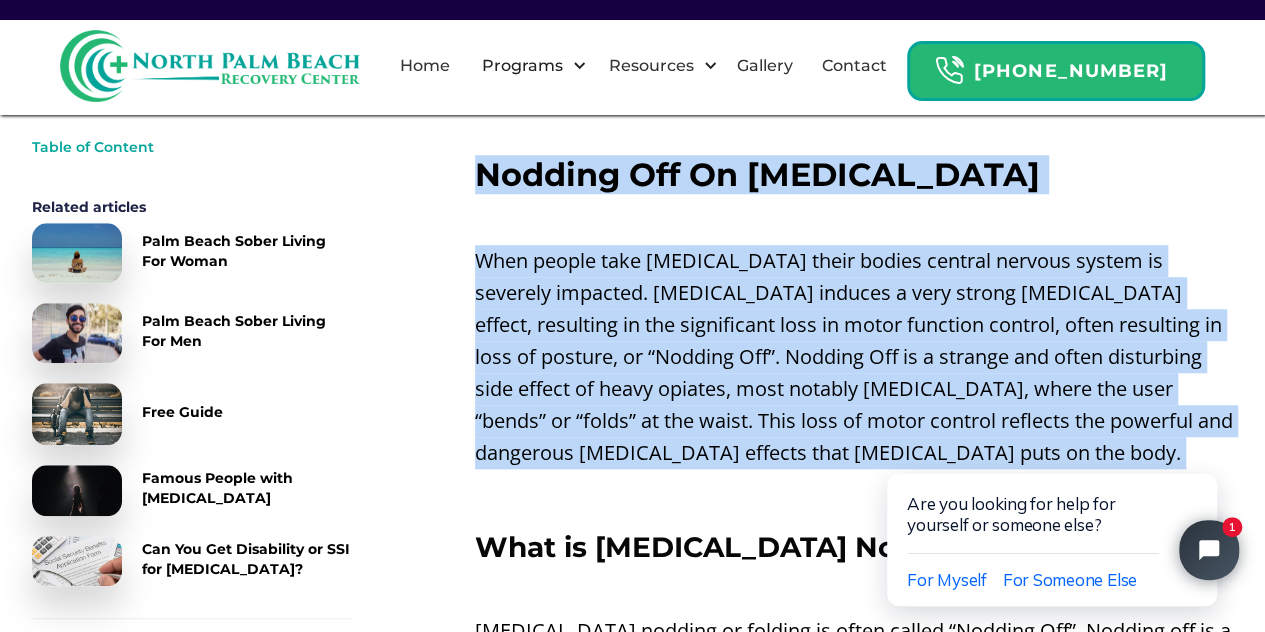 drag, startPoint x: 949, startPoint y: 150, endPoint x: 974, endPoint y: 211, distance: 65.9242 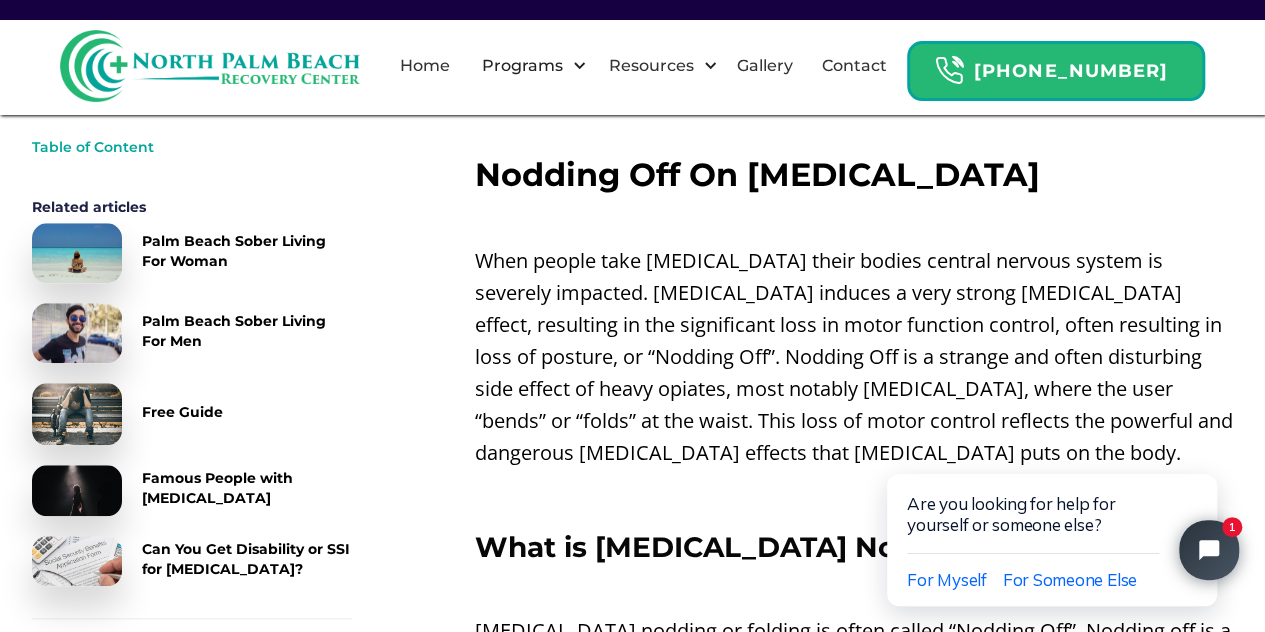 click on "Nodding Off On [MEDICAL_DATA]" at bounding box center (854, 175) 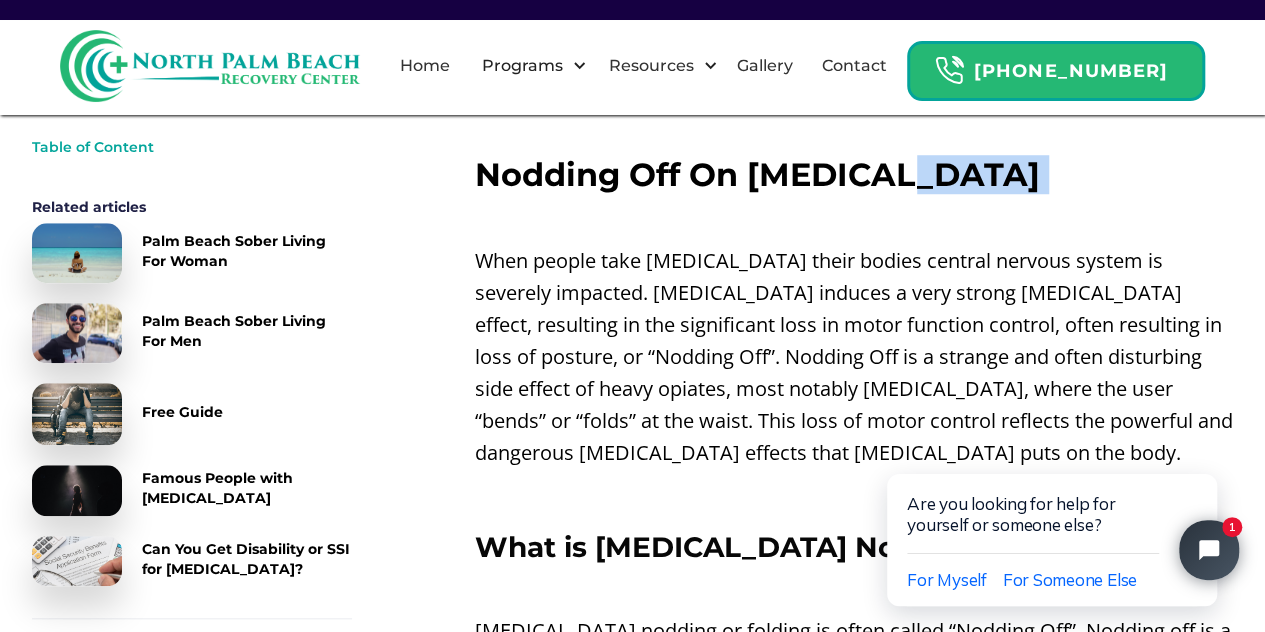 click on "Nodding Off On [MEDICAL_DATA]" at bounding box center (854, 175) 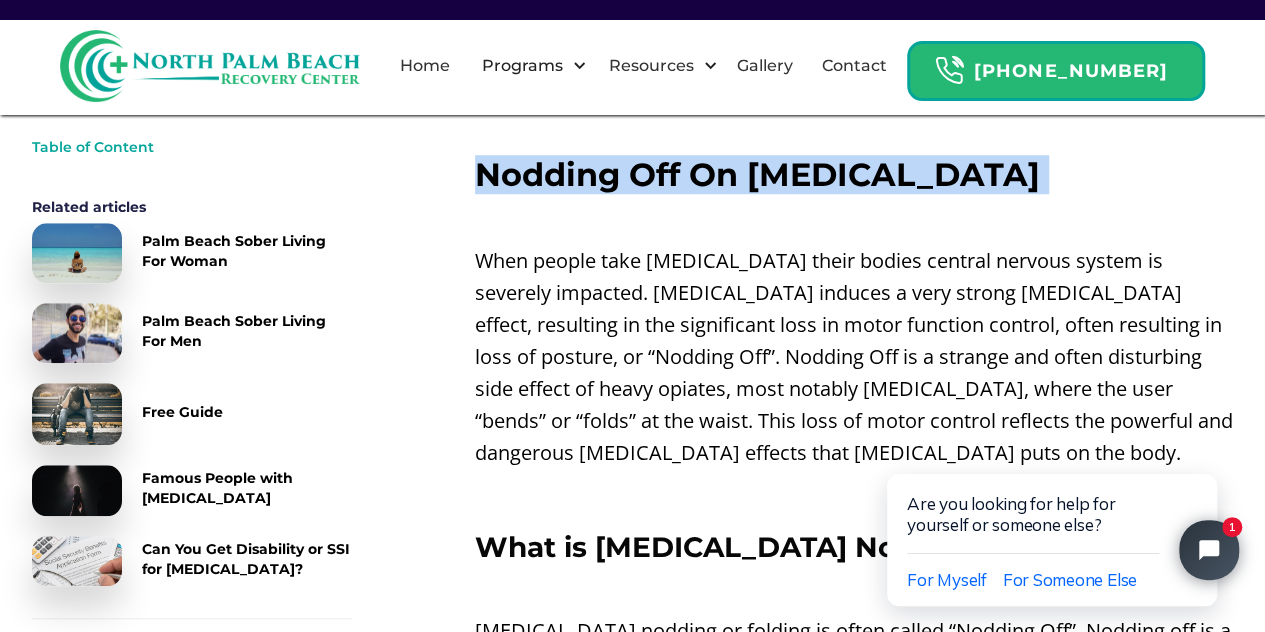 click on "Nodding Off On [MEDICAL_DATA]" at bounding box center [854, 175] 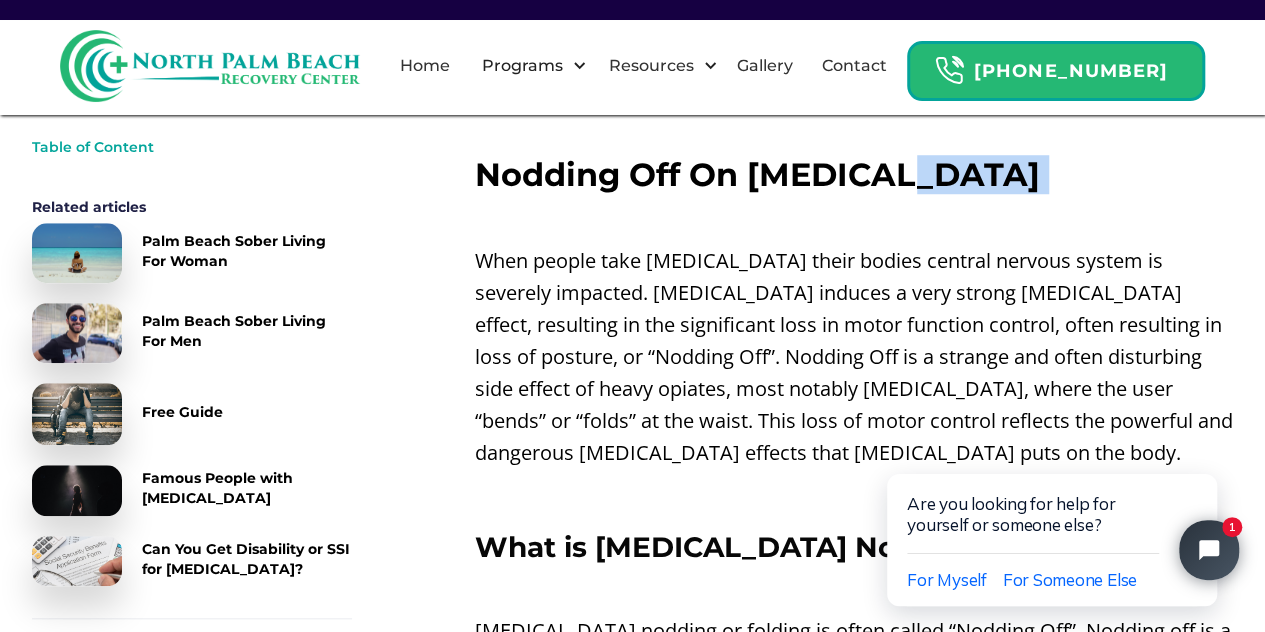 click on "Nodding Off On [MEDICAL_DATA]" at bounding box center (854, 175) 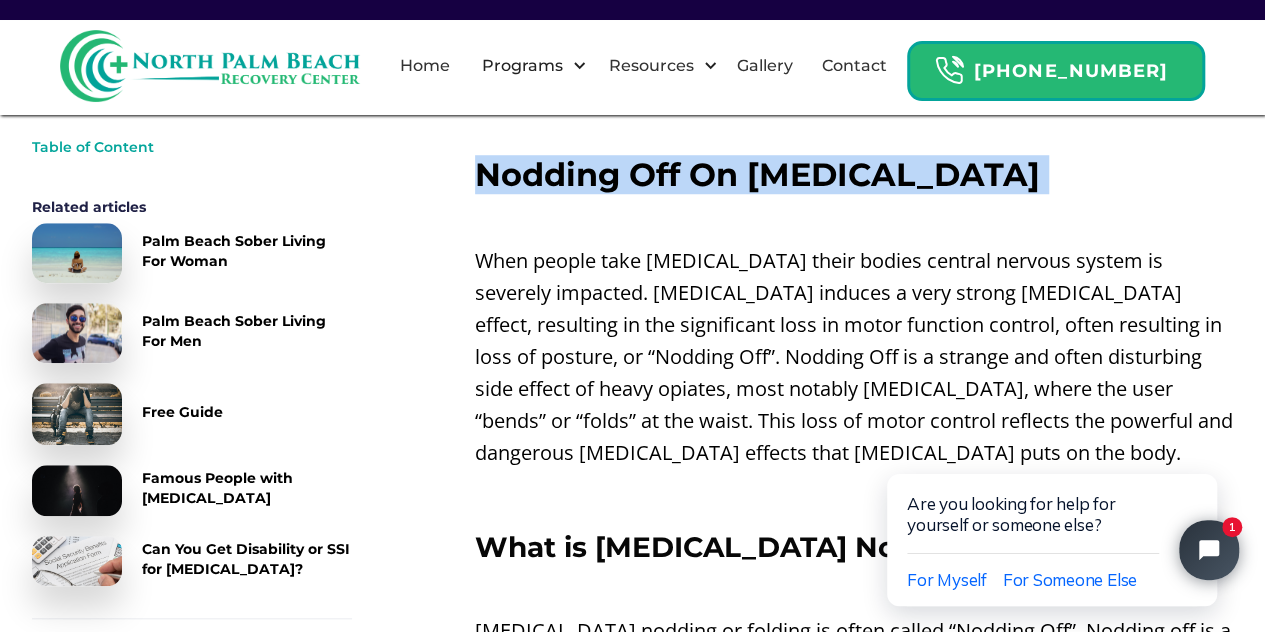 drag, startPoint x: 912, startPoint y: 127, endPoint x: 921, endPoint y: 197, distance: 70.5762 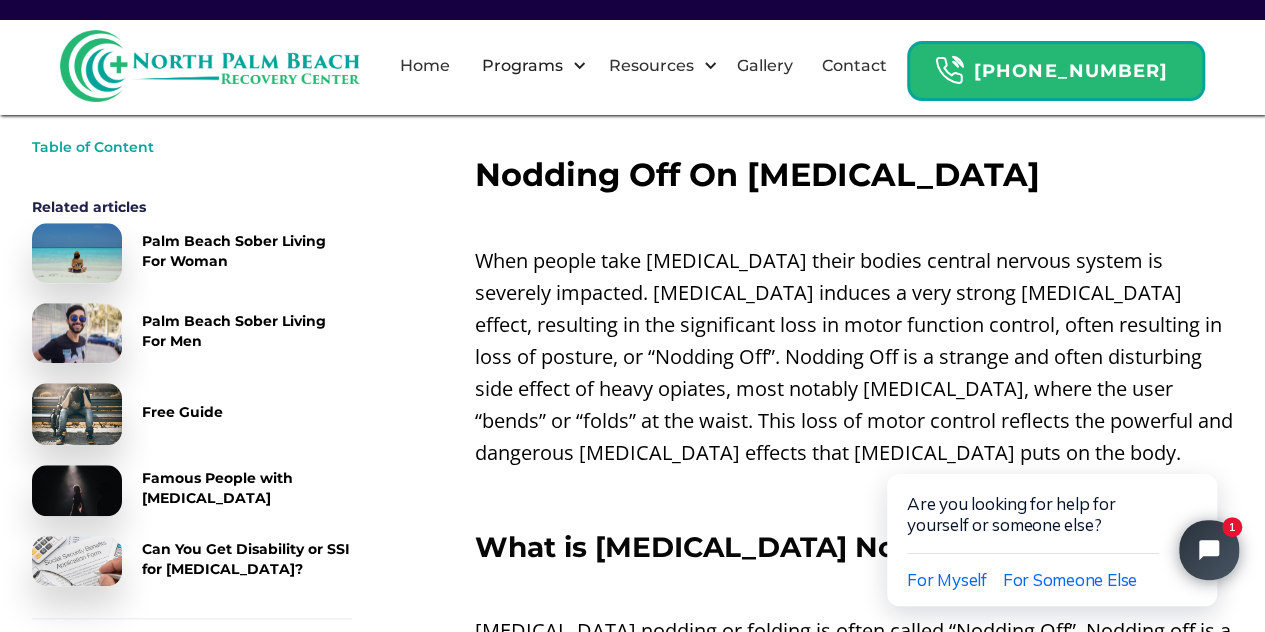 click on "When people take [MEDICAL_DATA] their bodies central nervous system is severely impacted. [MEDICAL_DATA] induces a very strong [MEDICAL_DATA] effect, resulting in the significant loss in motor function control, often resulting in loss of posture, or “Nodding Off”. Nodding Off is a strange and often disturbing side effect of heavy opiates, most notably [MEDICAL_DATA], where the user “bends” or “folds” at the waist. This loss of motor control reflects the powerful and dangerous [MEDICAL_DATA] effects that [MEDICAL_DATA] puts on the body." at bounding box center (854, 357) 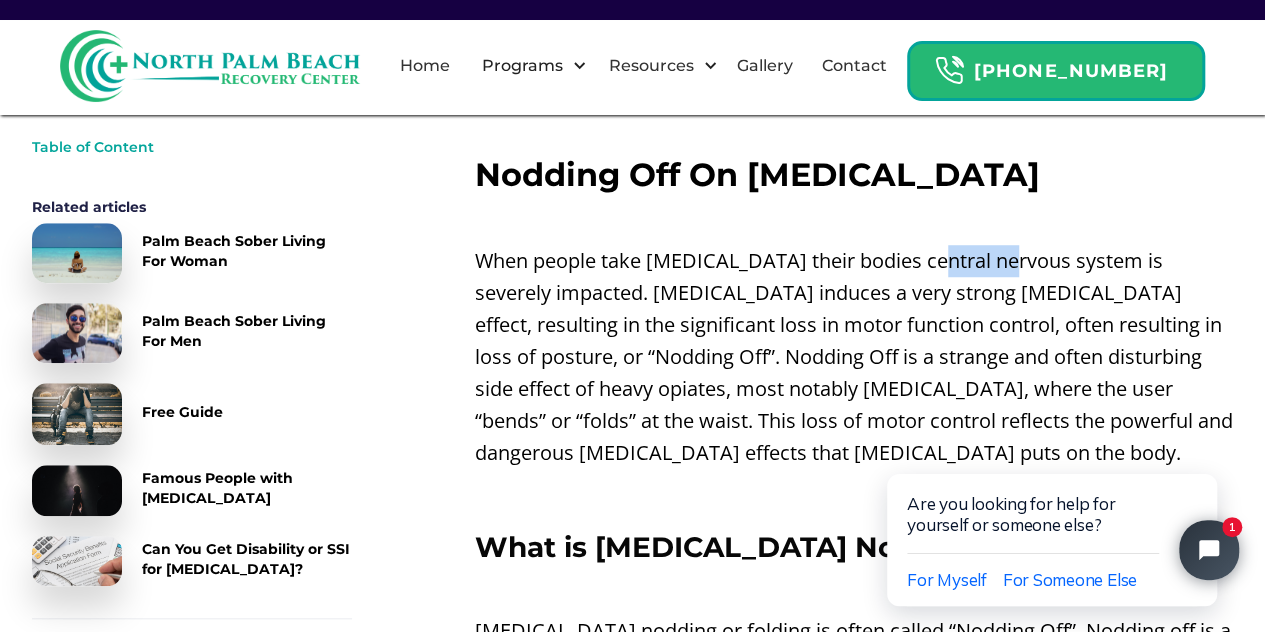 click on "When people take [MEDICAL_DATA] their bodies central nervous system is severely impacted. [MEDICAL_DATA] induces a very strong [MEDICAL_DATA] effect, resulting in the significant loss in motor function control, often resulting in loss of posture, or “Nodding Off”. Nodding Off is a strange and often disturbing side effect of heavy opiates, most notably [MEDICAL_DATA], where the user “bends” or “folds” at the waist. This loss of motor control reflects the powerful and dangerous [MEDICAL_DATA] effects that [MEDICAL_DATA] puts on the body." at bounding box center (854, 357) 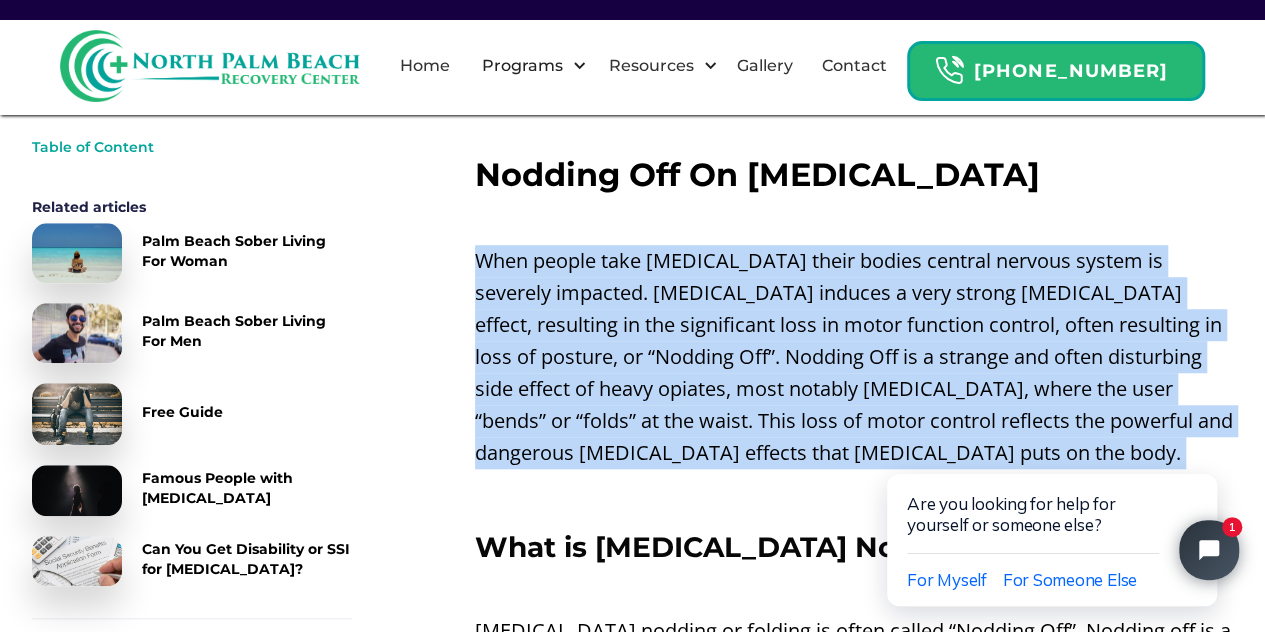 click on "When people take [MEDICAL_DATA] their bodies central nervous system is severely impacted. [MEDICAL_DATA] induces a very strong [MEDICAL_DATA] effect, resulting in the significant loss in motor function control, often resulting in loss of posture, or “Nodding Off”. Nodding Off is a strange and often disturbing side effect of heavy opiates, most notably [MEDICAL_DATA], where the user “bends” or “folds” at the waist. This loss of motor control reflects the powerful and dangerous [MEDICAL_DATA] effects that [MEDICAL_DATA] puts on the body." at bounding box center [854, 357] 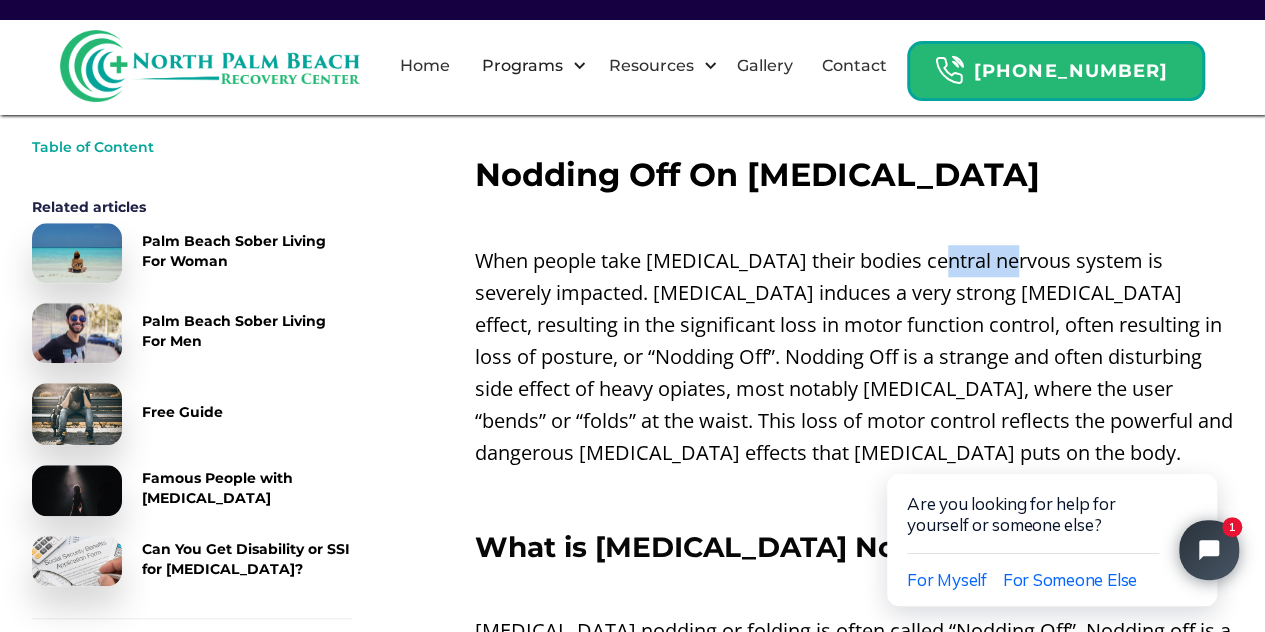 click on "When people take [MEDICAL_DATA] their bodies central nervous system is severely impacted. [MEDICAL_DATA] induces a very strong [MEDICAL_DATA] effect, resulting in the significant loss in motor function control, often resulting in loss of posture, or “Nodding Off”. Nodding Off is a strange and often disturbing side effect of heavy opiates, most notably [MEDICAL_DATA], where the user “bends” or “folds” at the waist. This loss of motor control reflects the powerful and dangerous [MEDICAL_DATA] effects that [MEDICAL_DATA] puts on the body." at bounding box center [854, 357] 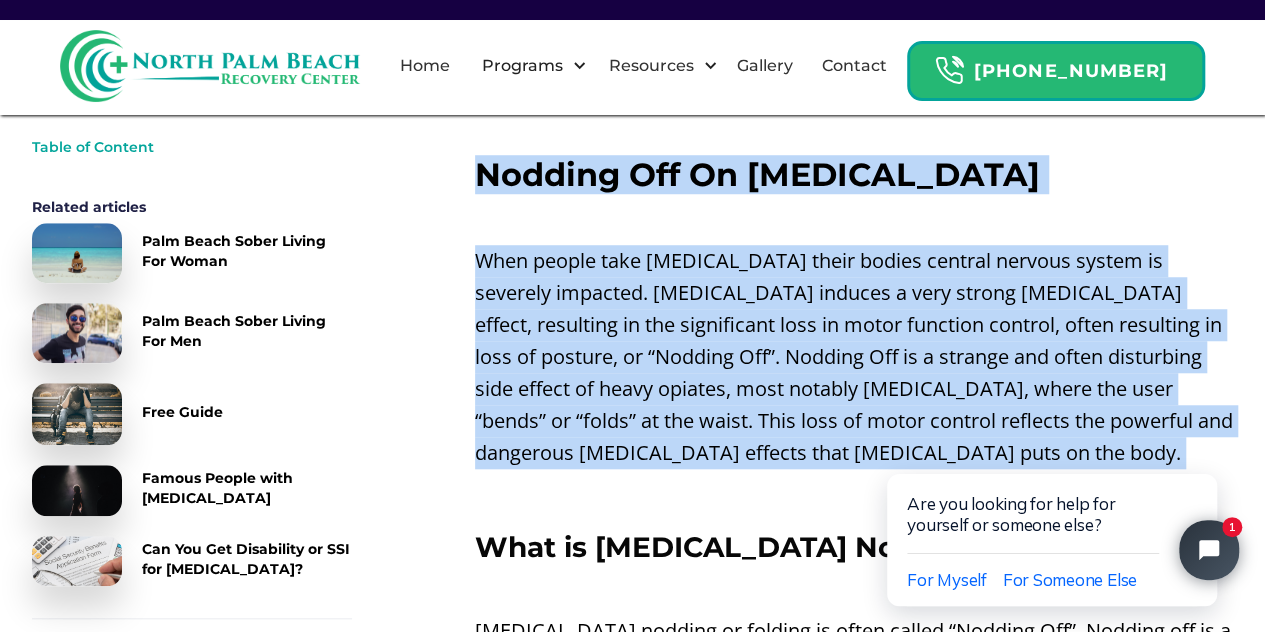 drag, startPoint x: 922, startPoint y: 236, endPoint x: 902, endPoint y: 147, distance: 91.21951 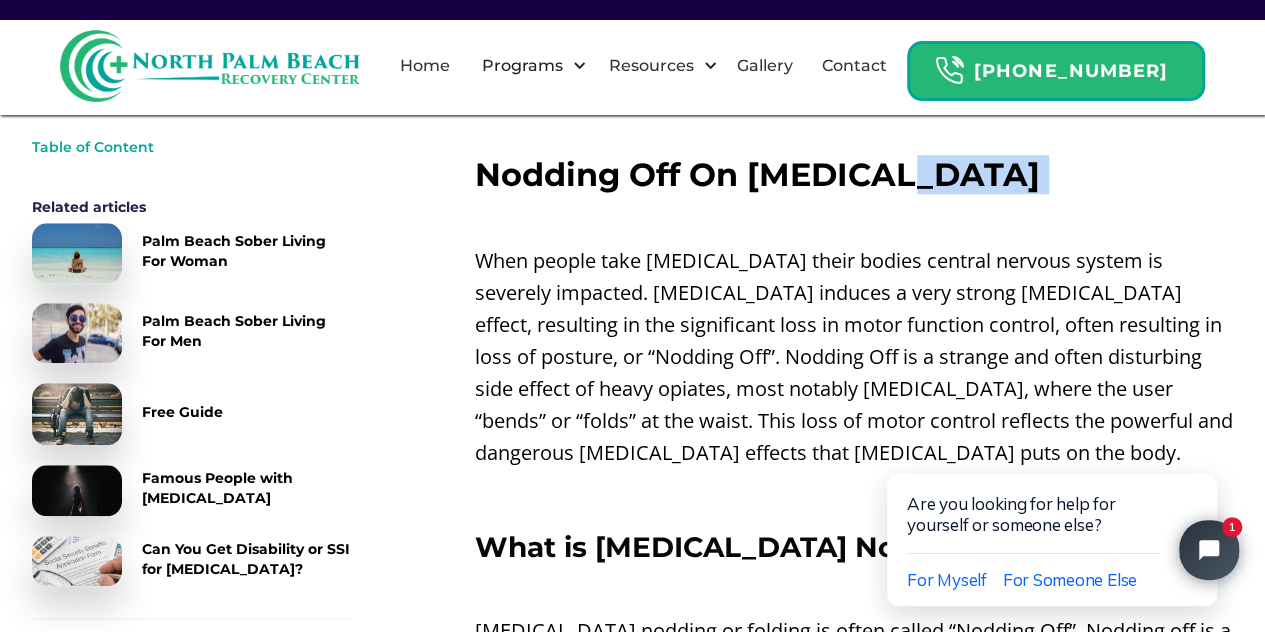 click on "Nodding Off On [MEDICAL_DATA]" at bounding box center [854, 175] 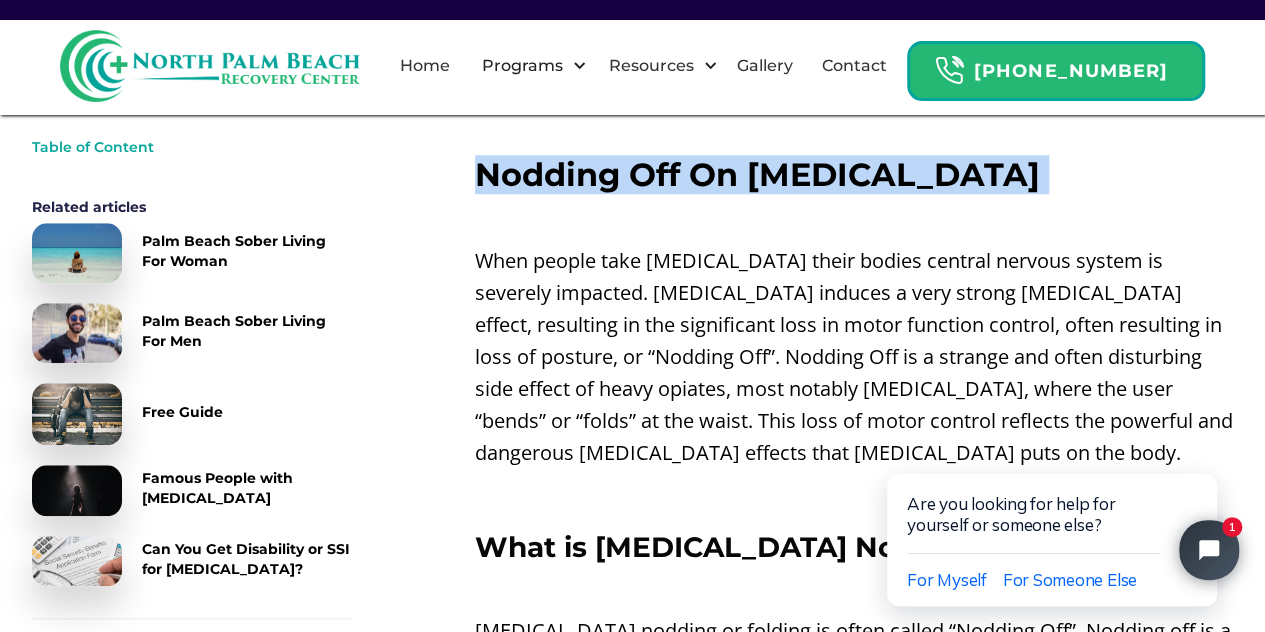 click on "Nodding Off On [MEDICAL_DATA]" at bounding box center [854, 175] 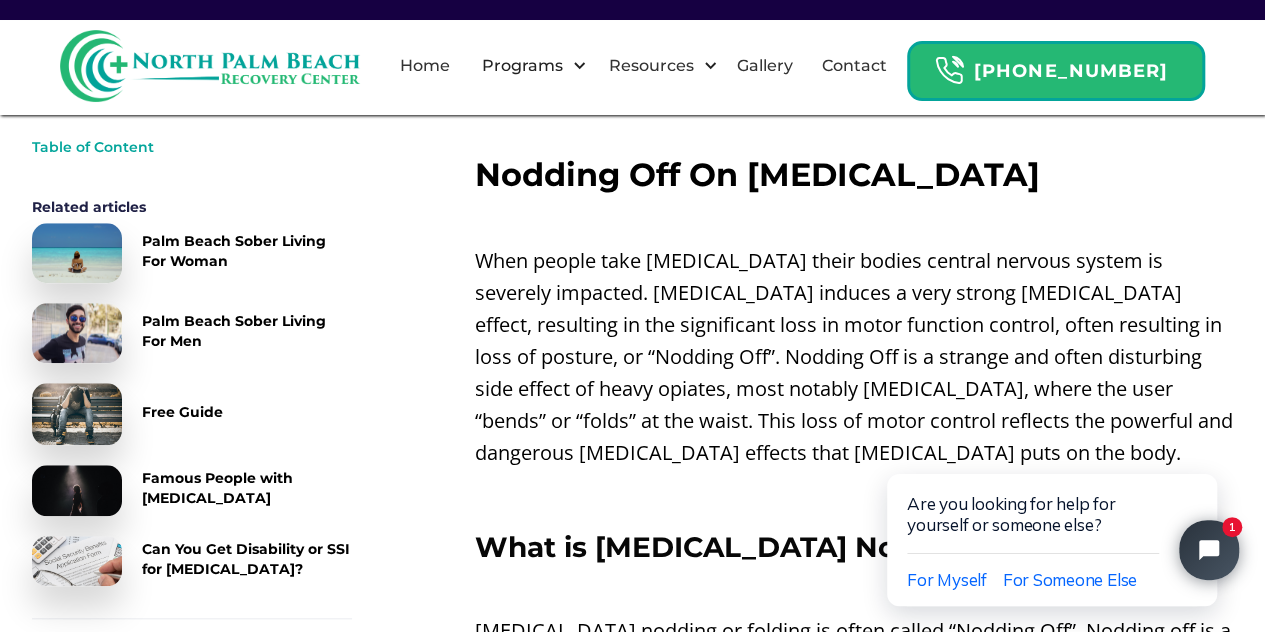 scroll, scrollTop: 833, scrollLeft: 0, axis: vertical 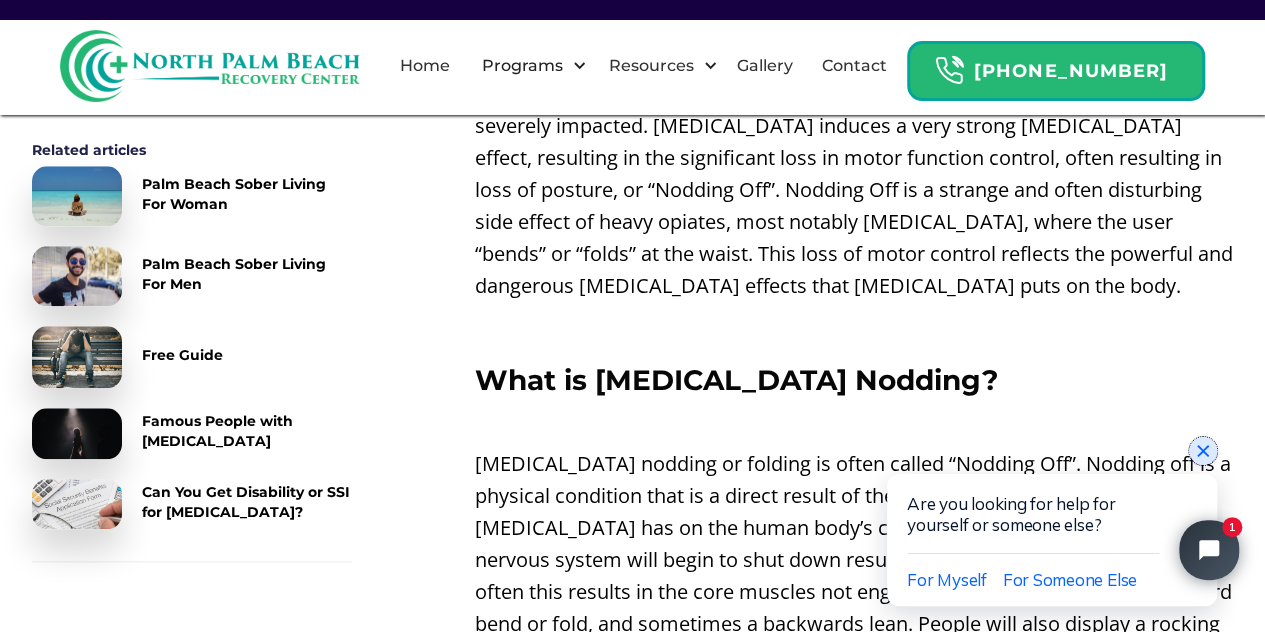 click 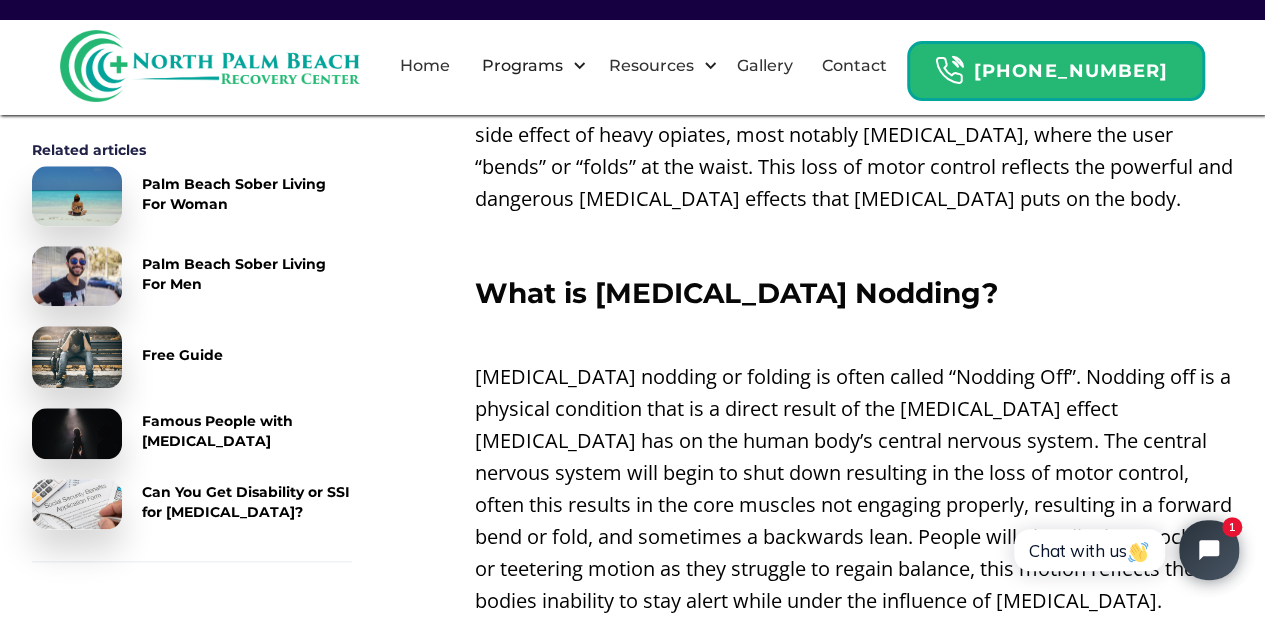 scroll, scrollTop: 942, scrollLeft: 0, axis: vertical 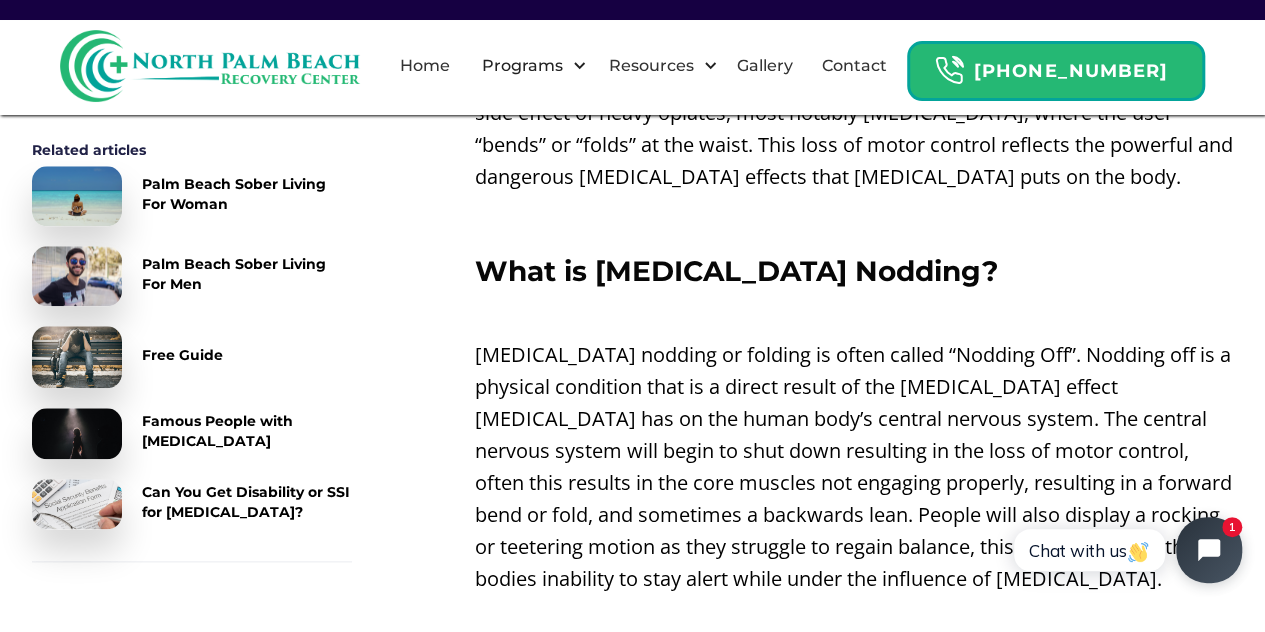 click 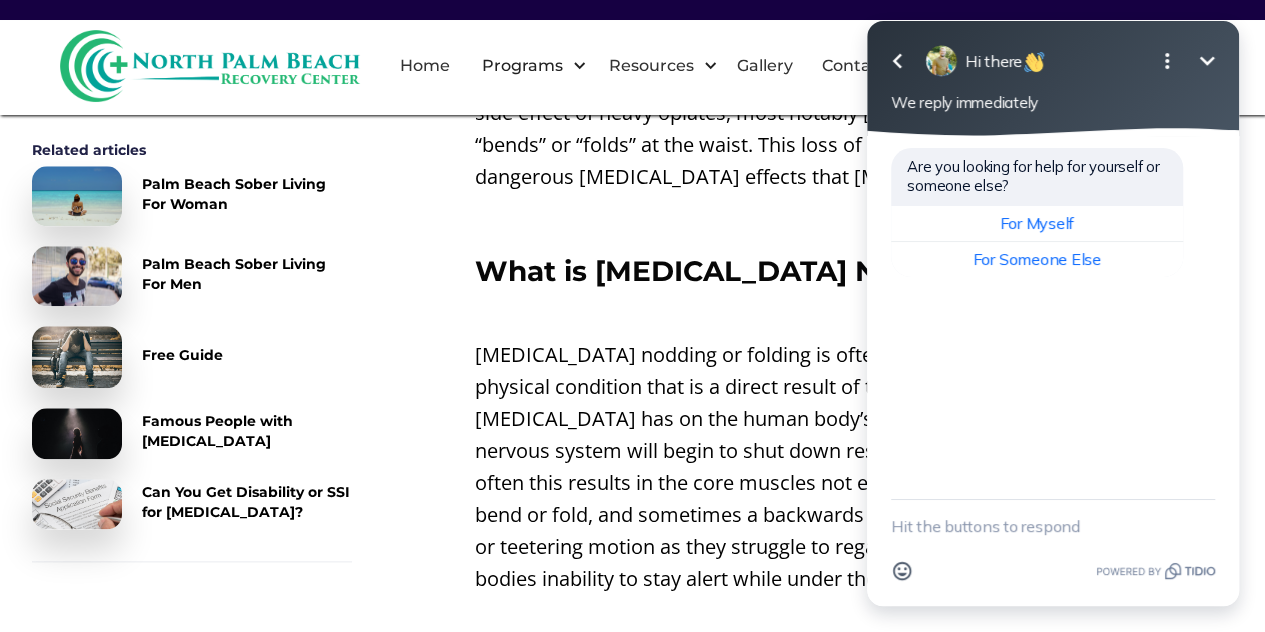 click on "[MEDICAL_DATA] nodding or folding is often called “Nodding Off”. Nodding off is a physical condition that is a direct result of the [MEDICAL_DATA] effect [MEDICAL_DATA] has on the human body’s central nervous system. The central nervous system will begin to shut down resulting in the loss of motor control, often this results in the core muscles not engaging properly, resulting in a forward bend or fold, and sometimes a backwards lean. People will also display a rocking or teetering motion as they struggle to regain balance, this motion reflects the bodies inability to stay alert while under the influence of [MEDICAL_DATA]." at bounding box center (854, 467) 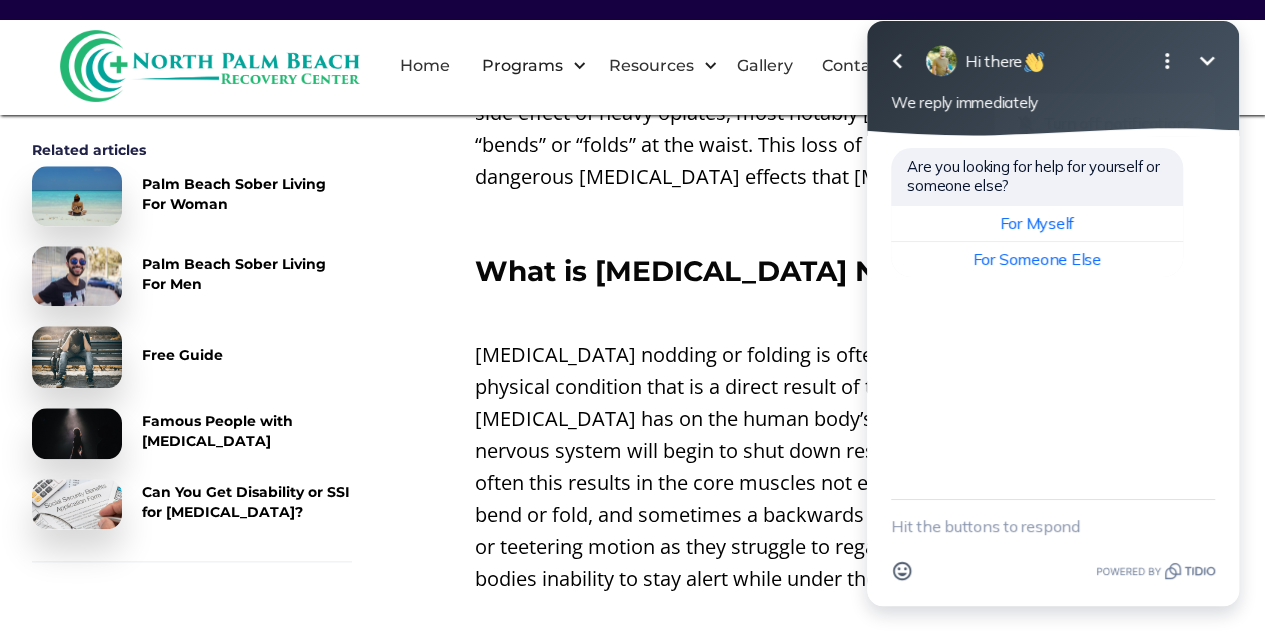 click 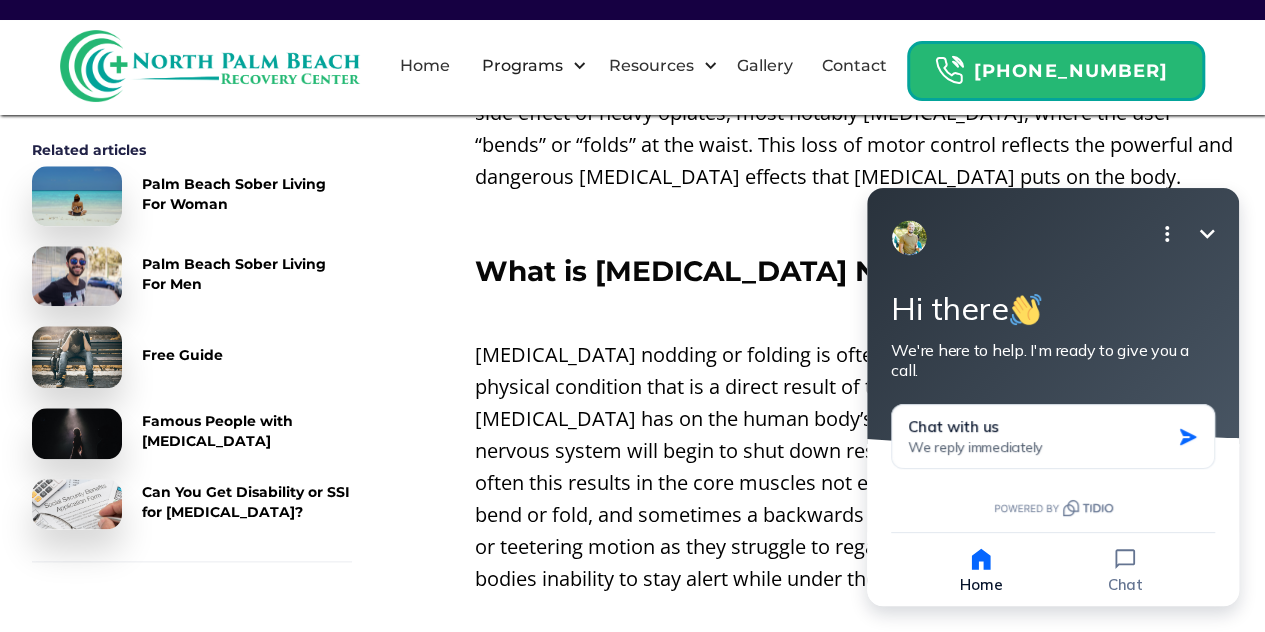 click 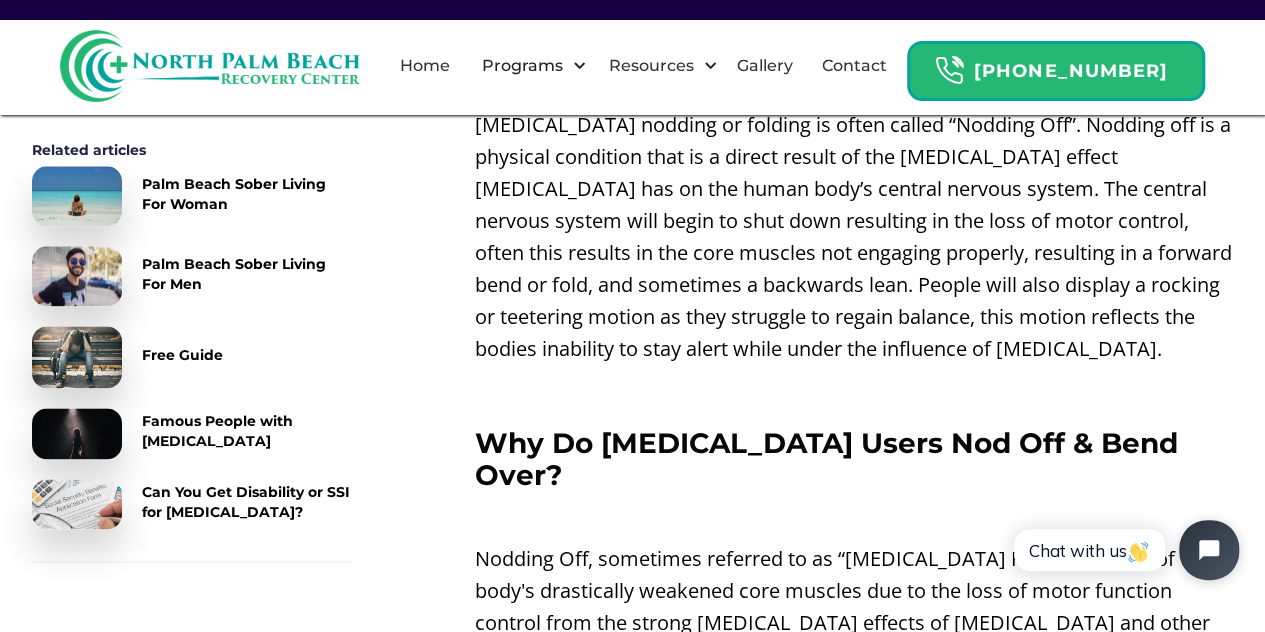 scroll, scrollTop: 1129, scrollLeft: 0, axis: vertical 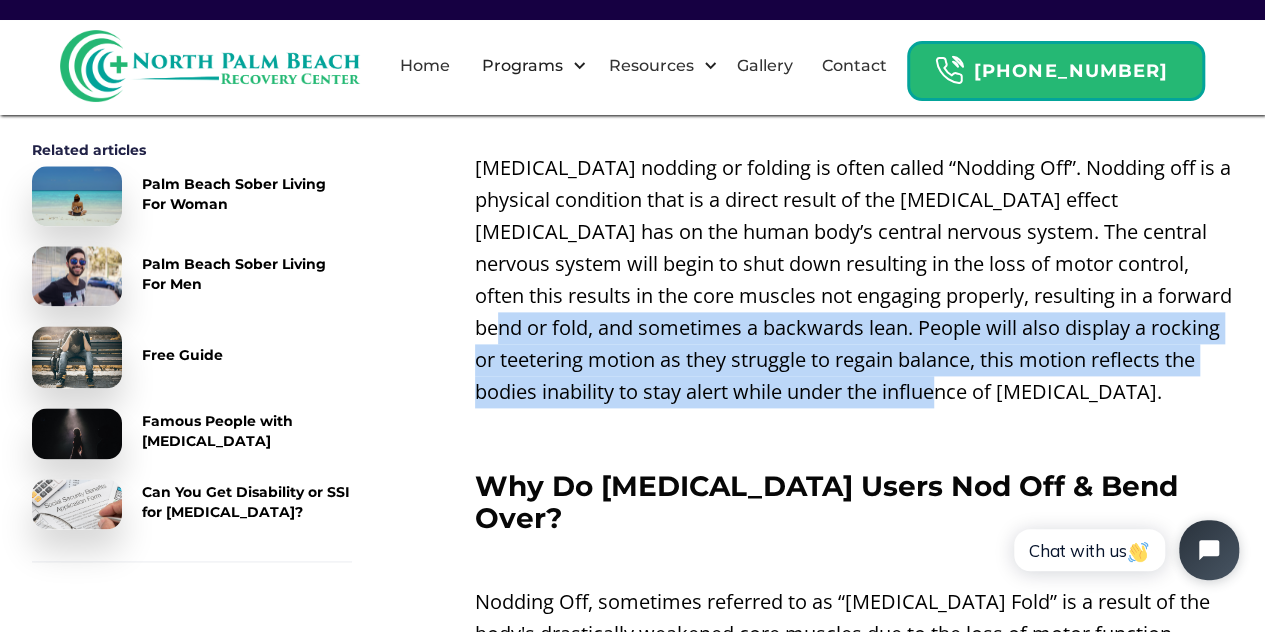 drag, startPoint x: 976, startPoint y: 355, endPoint x: 476, endPoint y: 285, distance: 504.87622 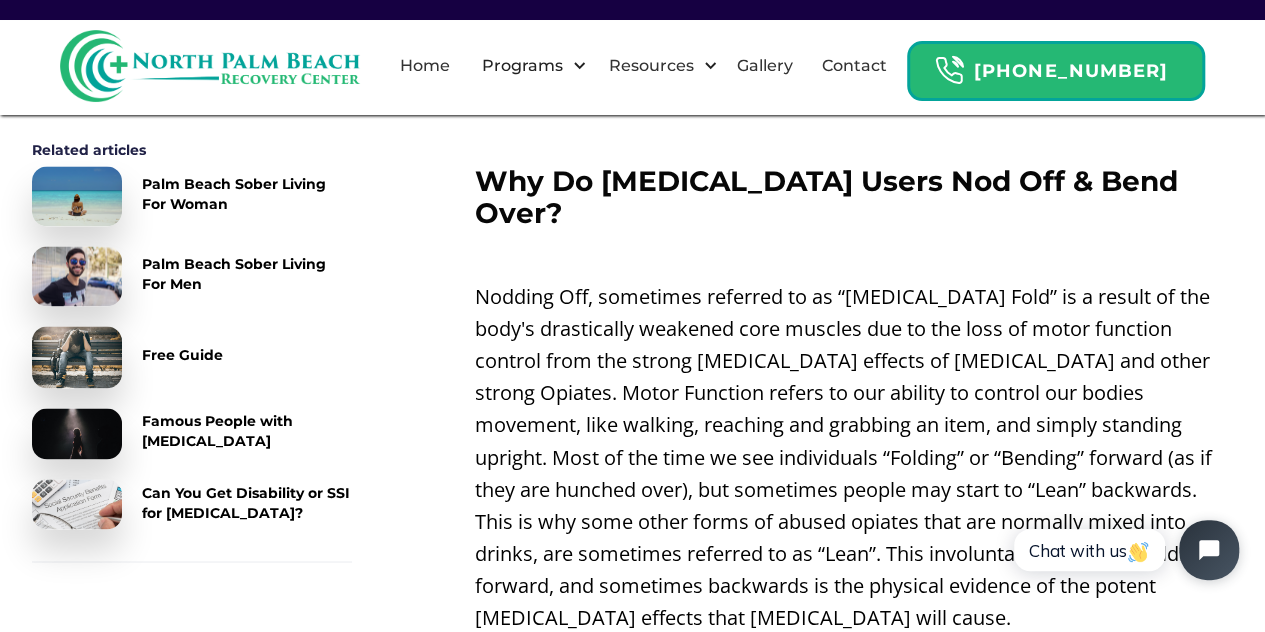 scroll, scrollTop: 1462, scrollLeft: 0, axis: vertical 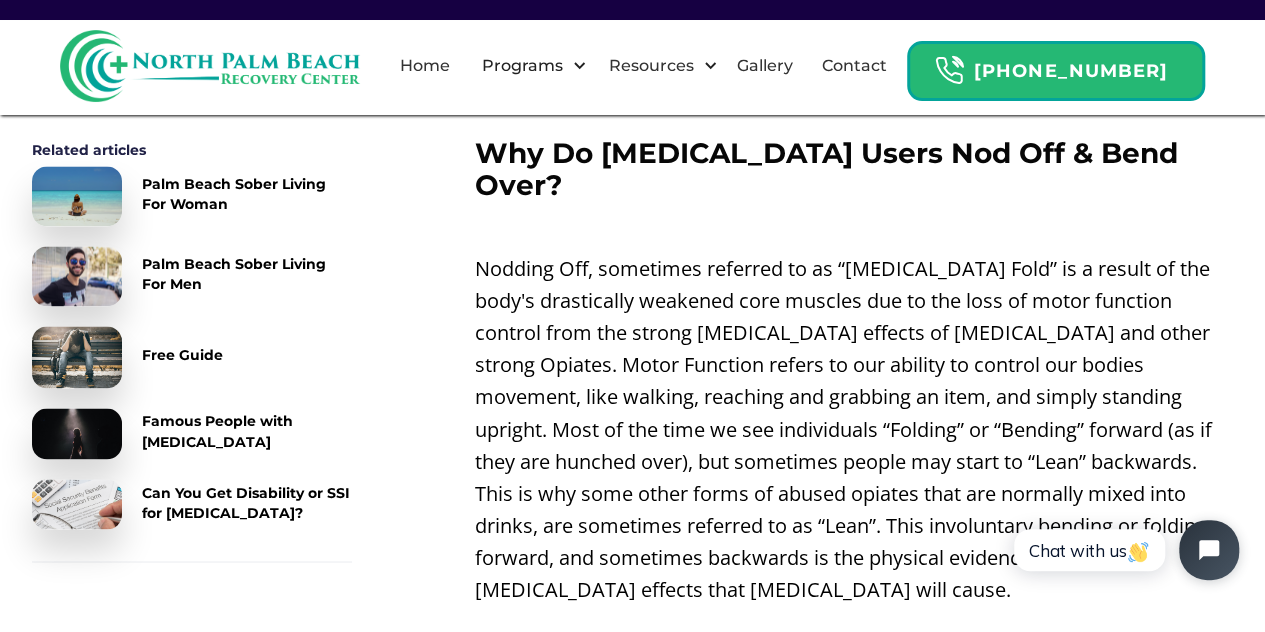 click on "Nodding Off, sometimes referred to as “[MEDICAL_DATA] Fold” is a result of the body's drastically weakened core muscles due to the loss of motor function control from the strong [MEDICAL_DATA] effects of [MEDICAL_DATA] and other strong Opiates. Motor Function refers to our ability to control our bodies movement, like walking, reaching and grabbing an item, and simply standing upright. Most of the time we see individuals “Folding” or “Bending” forward (as if they are hunched over), but sometimes people may start to “Lean” backwards. This is why some other forms of abused opiates that are normally mixed into drinks, are sometimes referred to as “Lean”. This involuntary bending or folding forward, and sometimes backwards is the physical evidence of the potent [MEDICAL_DATA] effects that [MEDICAL_DATA] will cause." at bounding box center [854, 429] 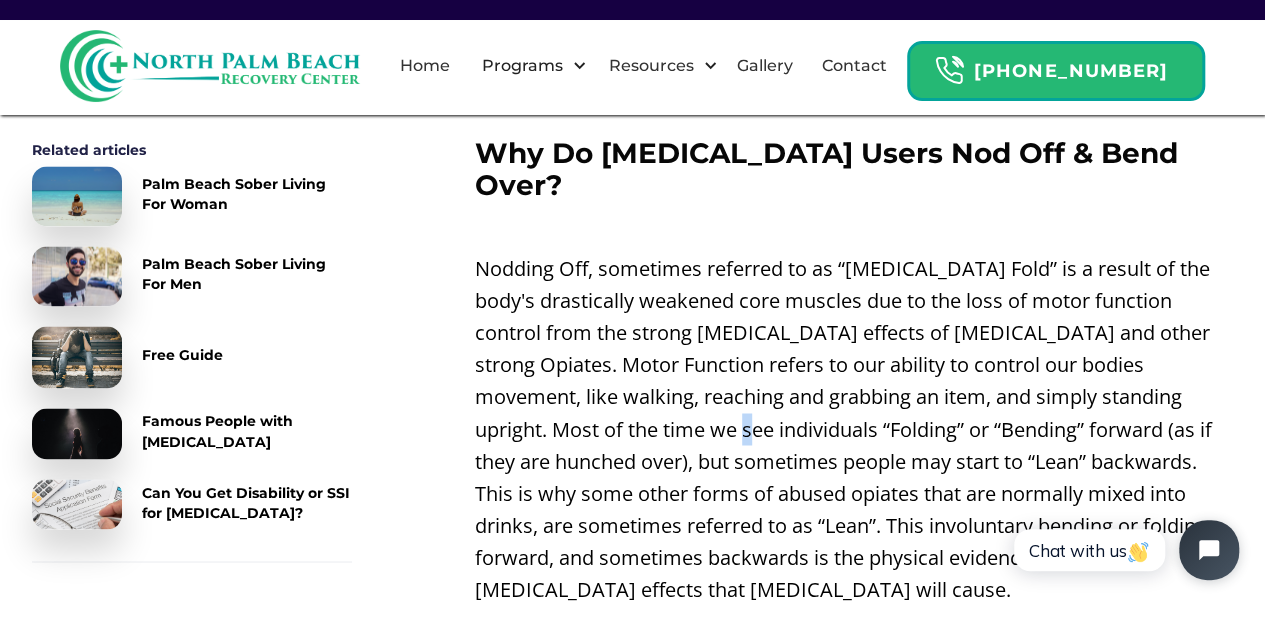 click on "Nodding Off, sometimes referred to as “[MEDICAL_DATA] Fold” is a result of the body's drastically weakened core muscles due to the loss of motor function control from the strong [MEDICAL_DATA] effects of [MEDICAL_DATA] and other strong Opiates. Motor Function refers to our ability to control our bodies movement, like walking, reaching and grabbing an item, and simply standing upright. Most of the time we see individuals “Folding” or “Bending” forward (as if they are hunched over), but sometimes people may start to “Lean” backwards. This is why some other forms of abused opiates that are normally mixed into drinks, are sometimes referred to as “Lean”. This involuntary bending or folding forward, and sometimes backwards is the physical evidence of the potent [MEDICAL_DATA] effects that [MEDICAL_DATA] will cause." at bounding box center (854, 429) 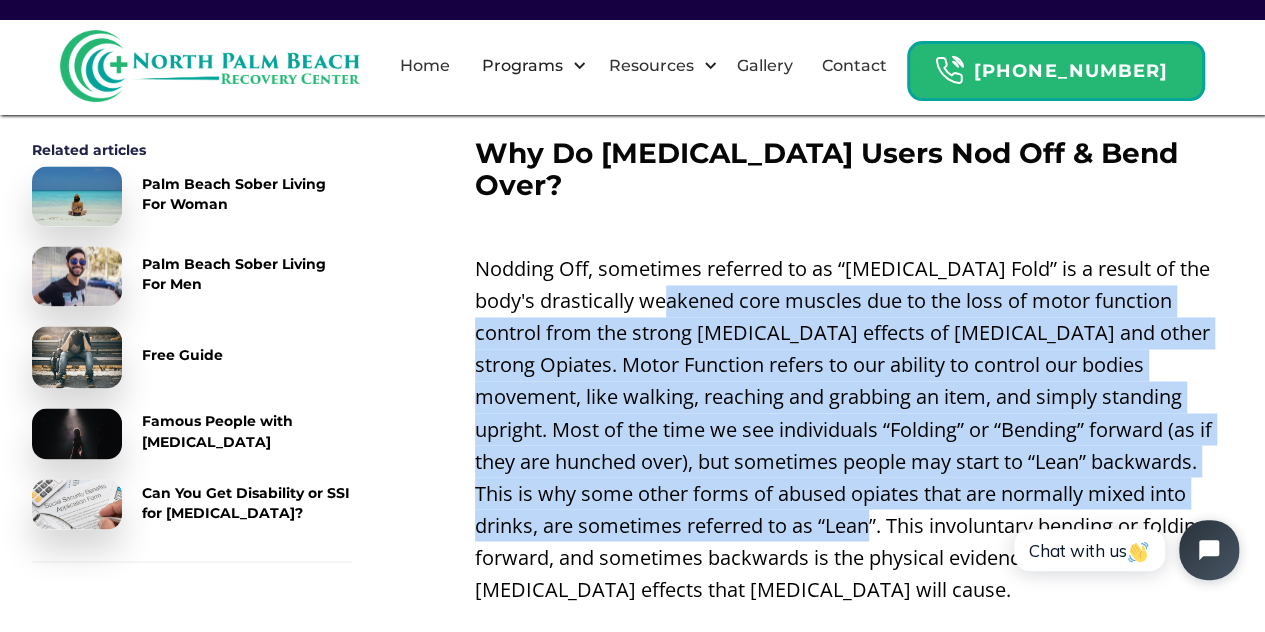 drag, startPoint x: 690, startPoint y: 448, endPoint x: 667, endPoint y: 231, distance: 218.21548 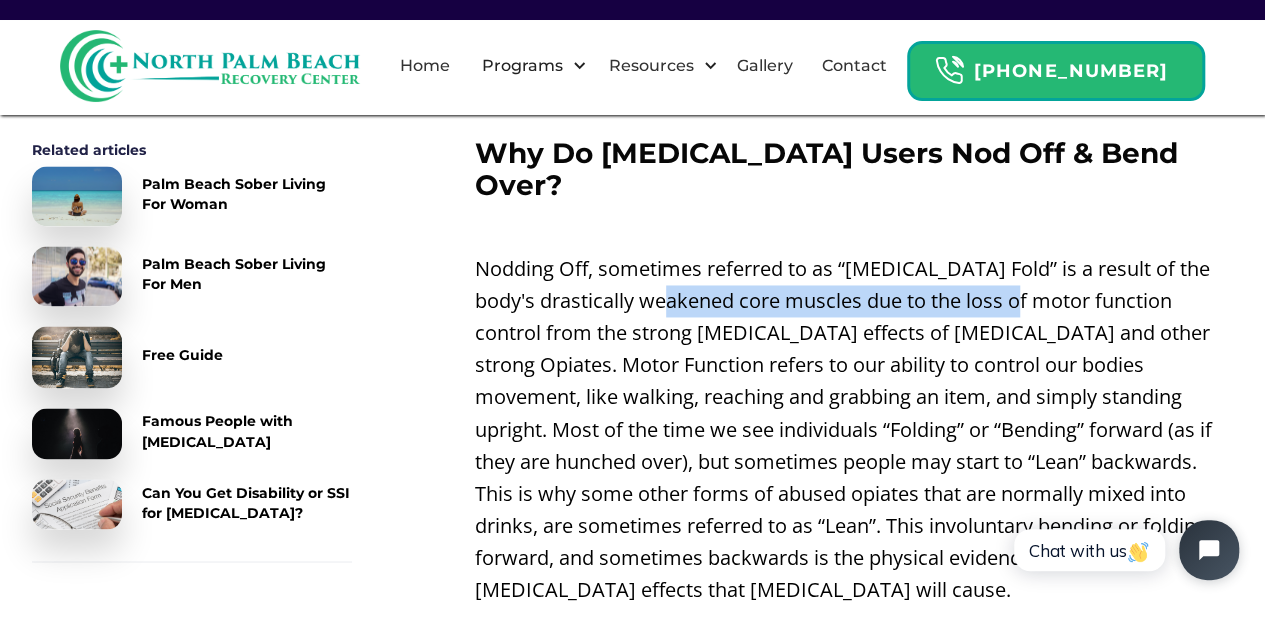 drag, startPoint x: 667, startPoint y: 231, endPoint x: 1018, endPoint y: 223, distance: 351.09116 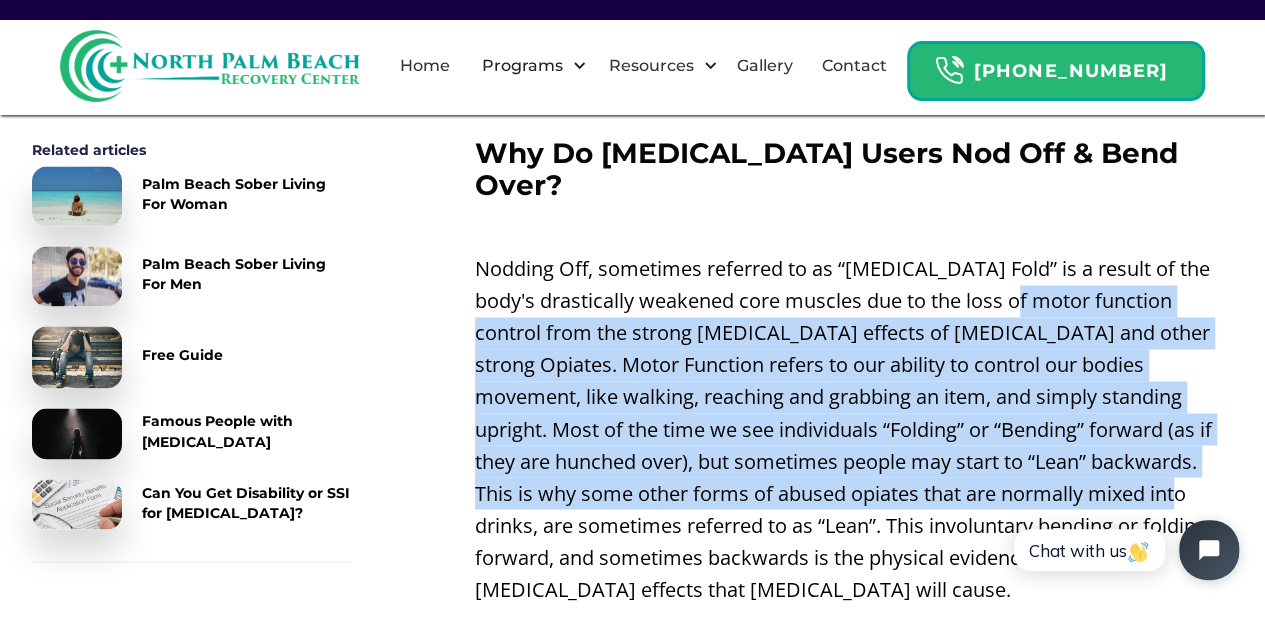 drag, startPoint x: 1018, startPoint y: 223, endPoint x: 1036, endPoint y: 439, distance: 216.7487 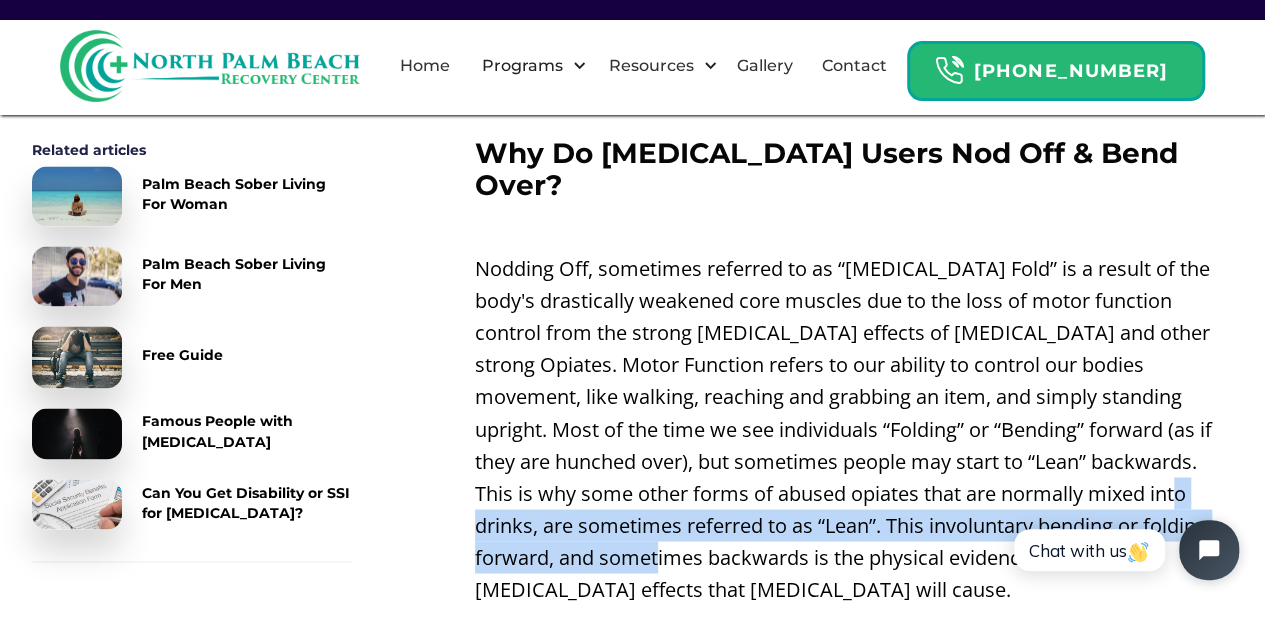 drag, startPoint x: 1036, startPoint y: 441, endPoint x: 584, endPoint y: 475, distance: 453.27695 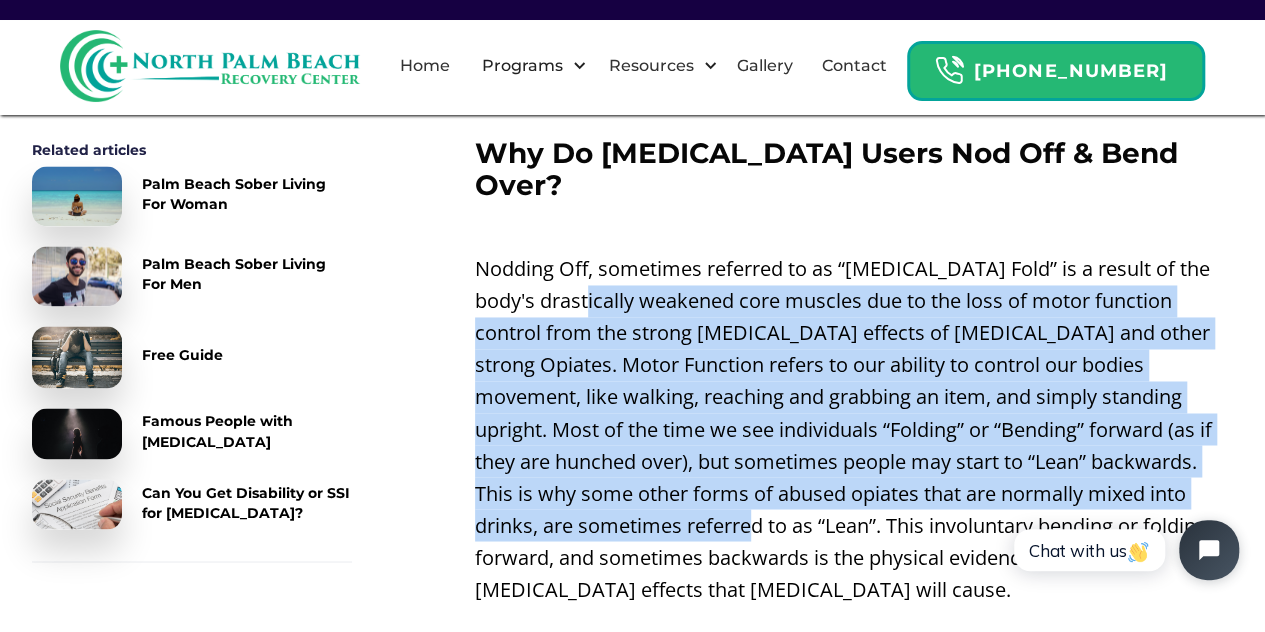drag, startPoint x: 565, startPoint y: 459, endPoint x: 567, endPoint y: 243, distance: 216.00926 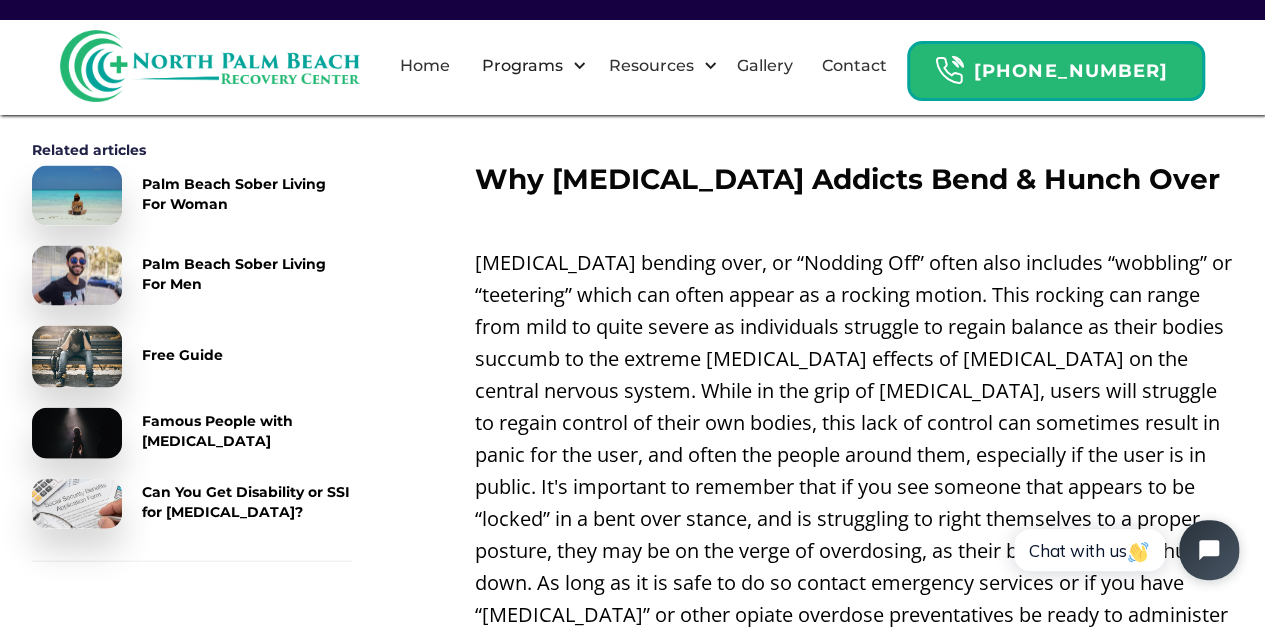 scroll, scrollTop: 1985, scrollLeft: 0, axis: vertical 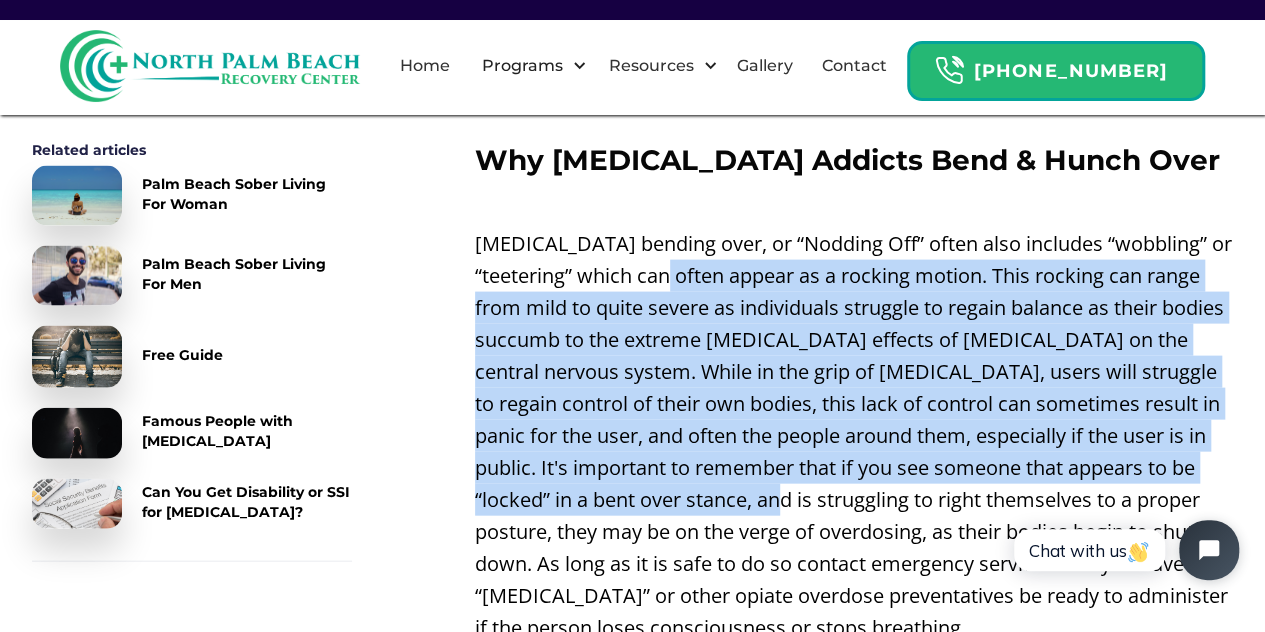 drag, startPoint x: 726, startPoint y: 196, endPoint x: 770, endPoint y: 445, distance: 252.85767 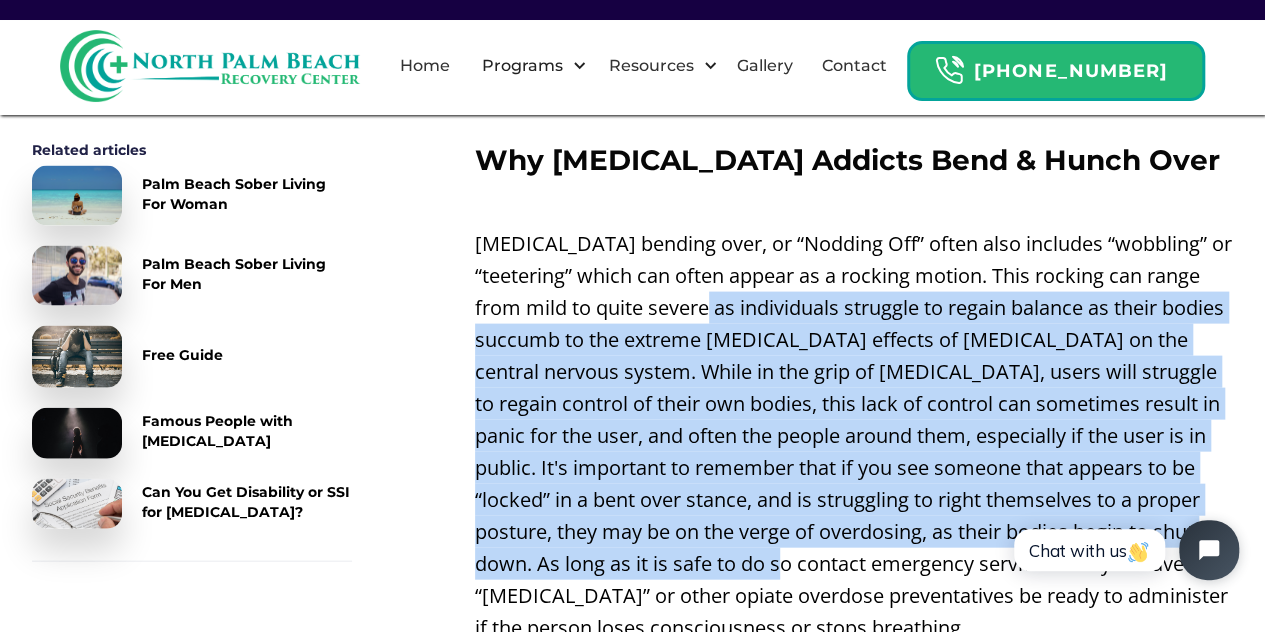 drag, startPoint x: 772, startPoint y: 488, endPoint x: 759, endPoint y: 253, distance: 235.3593 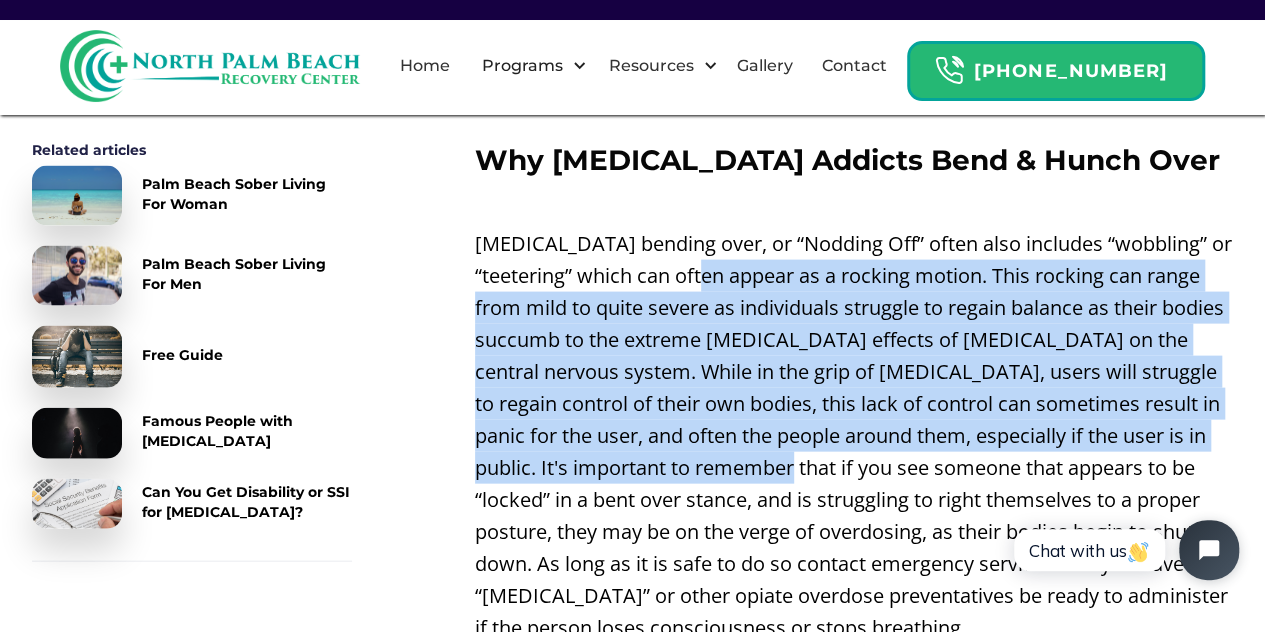 drag, startPoint x: 760, startPoint y: 195, endPoint x: 804, endPoint y: 412, distance: 221.4159 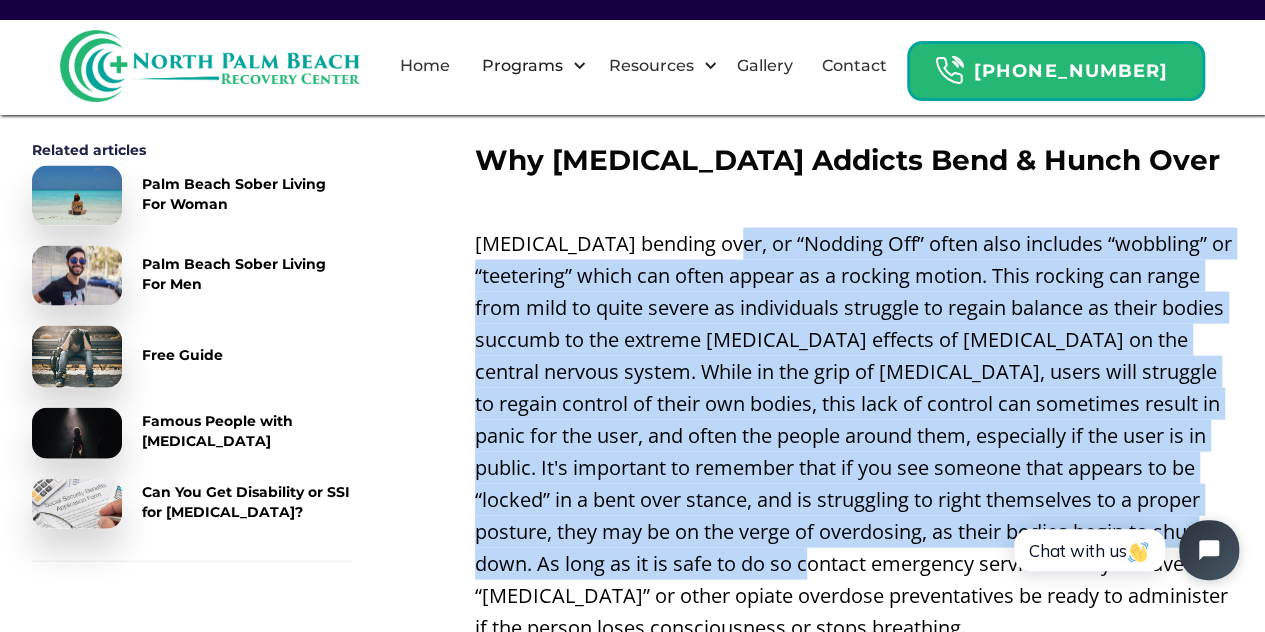 drag, startPoint x: 800, startPoint y: 495, endPoint x: 714, endPoint y: 191, distance: 315.93036 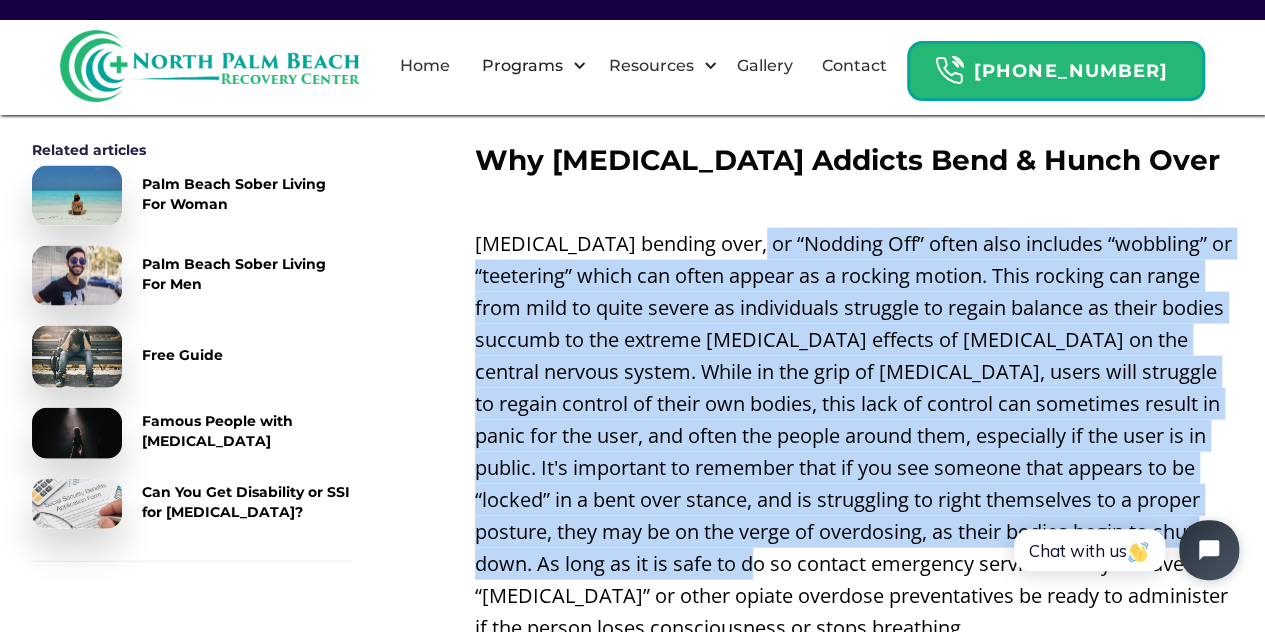 drag, startPoint x: 743, startPoint y: 167, endPoint x: 749, endPoint y: 499, distance: 332.0542 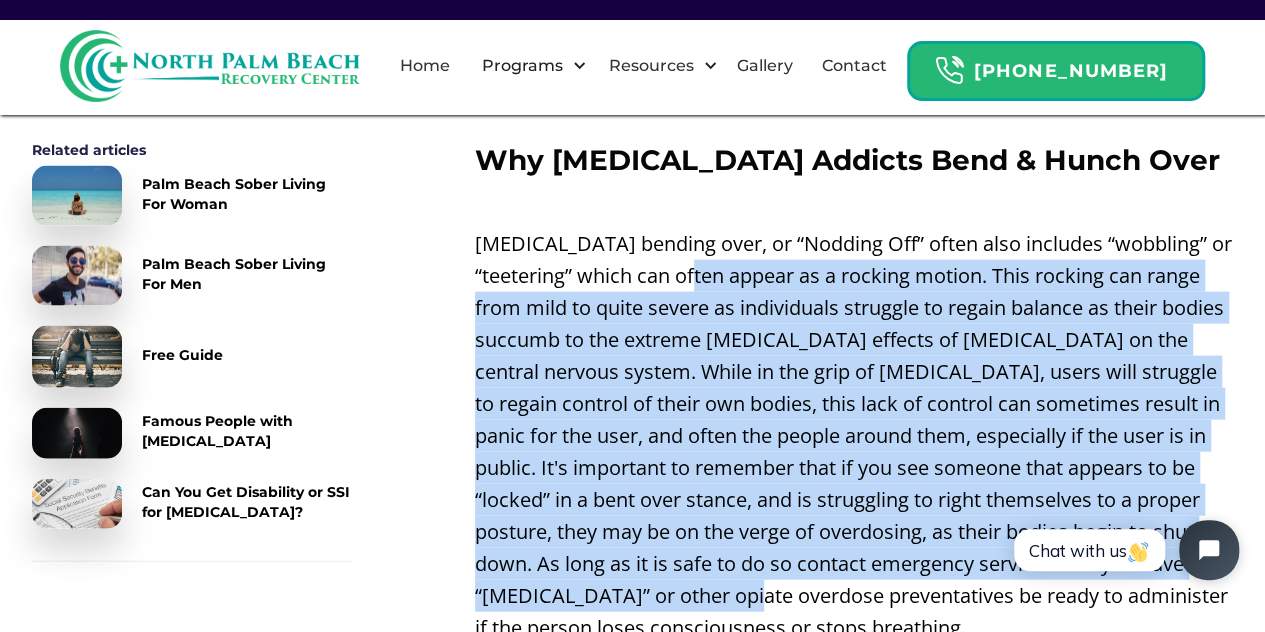 drag, startPoint x: 749, startPoint y: 527, endPoint x: 752, endPoint y: 222, distance: 305.01474 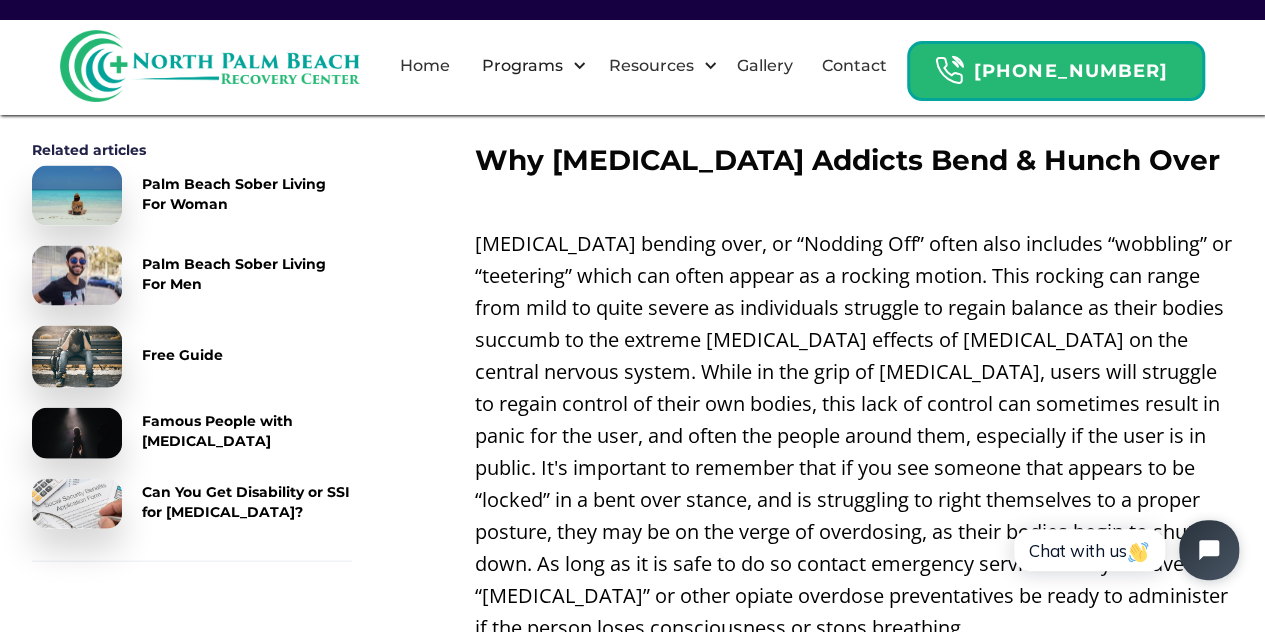 click on "[MEDICAL_DATA] bending over, or “Nodding Off” often also includes “wobbling” or “teetering” which can often appear as a rocking motion. This rocking can range from mild to quite severe as individuals struggle to regain balance as their bodies succumb to the extreme [MEDICAL_DATA] effects of [MEDICAL_DATA] on the central nervous system. While in the grip of [MEDICAL_DATA], users will struggle to regain control of their own bodies, this lack of control can sometimes result in panic for the user, and often the people around them, especially if the user is in public. It's important to remember that if you see someone that appears to be “locked” in a bent over stance, and is struggling to right themselves to a proper posture, they may be on the verge of overdosing, as their bodies begin to shut down. As long as it is safe to do so contact emergency services or if you have “[MEDICAL_DATA]” or other opiate overdose preventatives be ready to administer if the person loses consciousness or stops breathing." at bounding box center (854, 436) 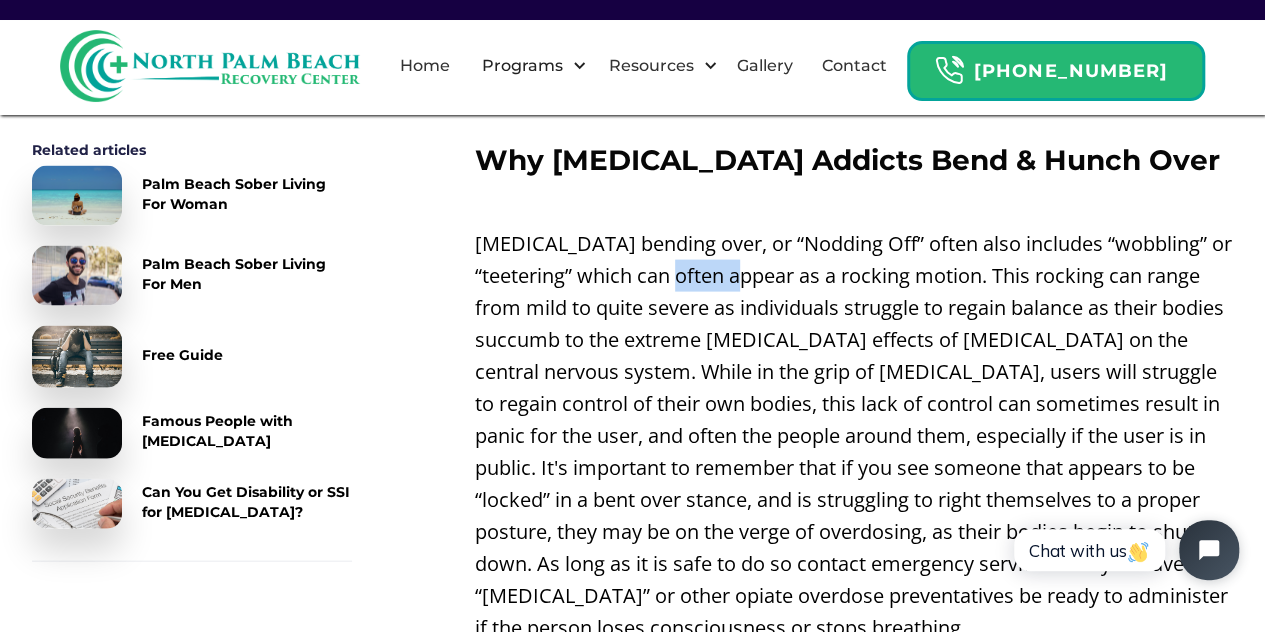 click on "[MEDICAL_DATA] bending over, or “Nodding Off” often also includes “wobbling” or “teetering” which can often appear as a rocking motion. This rocking can range from mild to quite severe as individuals struggle to regain balance as their bodies succumb to the extreme [MEDICAL_DATA] effects of [MEDICAL_DATA] on the central nervous system. While in the grip of [MEDICAL_DATA], users will struggle to regain control of their own bodies, this lack of control can sometimes result in panic for the user, and often the people around them, especially if the user is in public. It's important to remember that if you see someone that appears to be “locked” in a bent over stance, and is struggling to right themselves to a proper posture, they may be on the verge of overdosing, as their bodies begin to shut down. As long as it is safe to do so contact emergency services or if you have “[MEDICAL_DATA]” or other opiate overdose preventatives be ready to administer if the person loses consciousness or stops breathing." at bounding box center (854, 436) 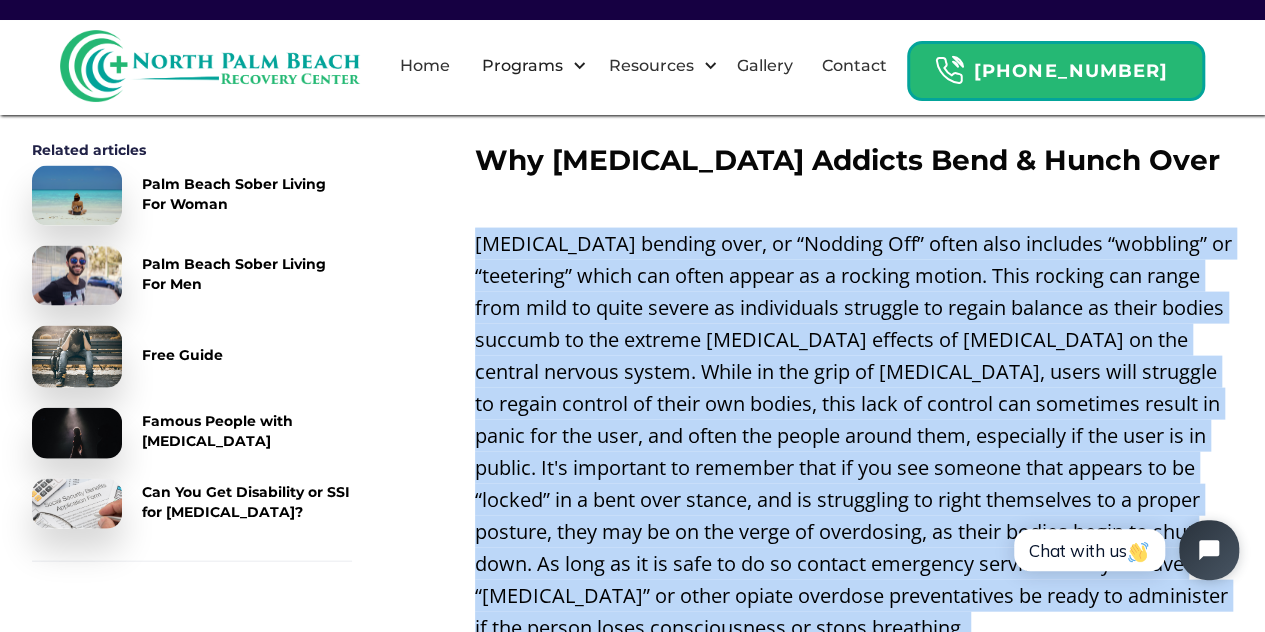 click on "[MEDICAL_DATA] bending over, or “Nodding Off” often also includes “wobbling” or “teetering” which can often appear as a rocking motion. This rocking can range from mild to quite severe as individuals struggle to regain balance as their bodies succumb to the extreme [MEDICAL_DATA] effects of [MEDICAL_DATA] on the central nervous system. While in the grip of [MEDICAL_DATA], users will struggle to regain control of their own bodies, this lack of control can sometimes result in panic for the user, and often the people around them, especially if the user is in public. It's important to remember that if you see someone that appears to be “locked” in a bent over stance, and is struggling to right themselves to a proper posture, they may be on the verge of overdosing, as their bodies begin to shut down. As long as it is safe to do so contact emergency services or if you have “[MEDICAL_DATA]” or other opiate overdose preventatives be ready to administer if the person loses consciousness or stops breathing." at bounding box center [854, 436] 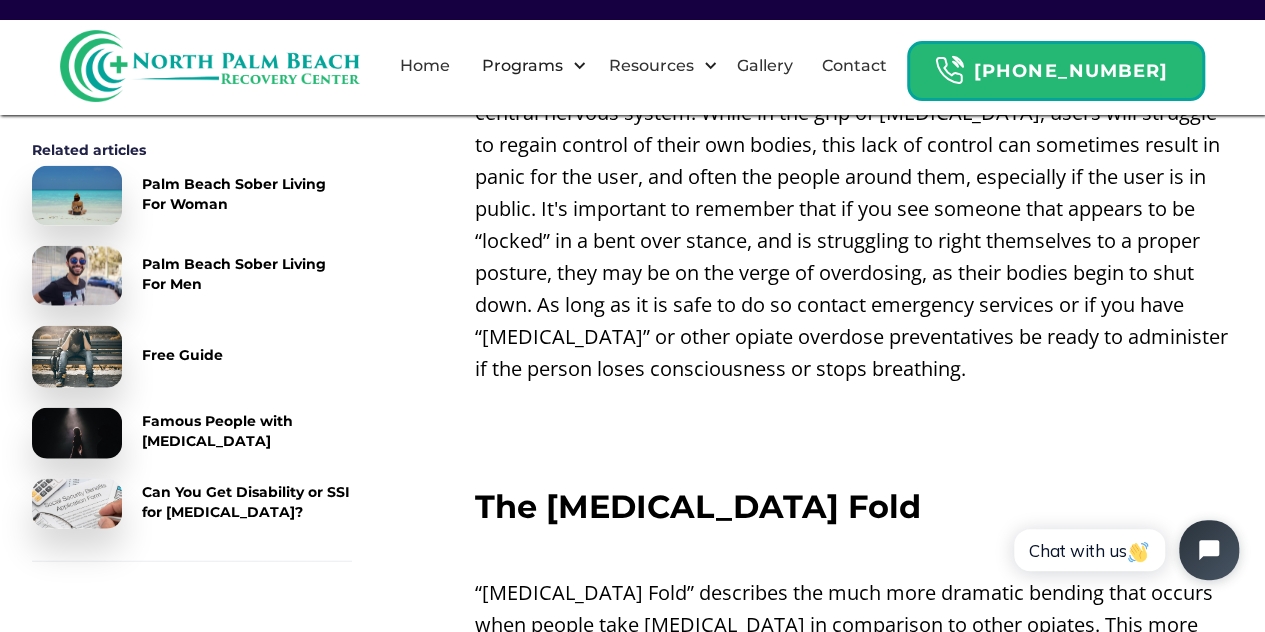 scroll, scrollTop: 2281, scrollLeft: 0, axis: vertical 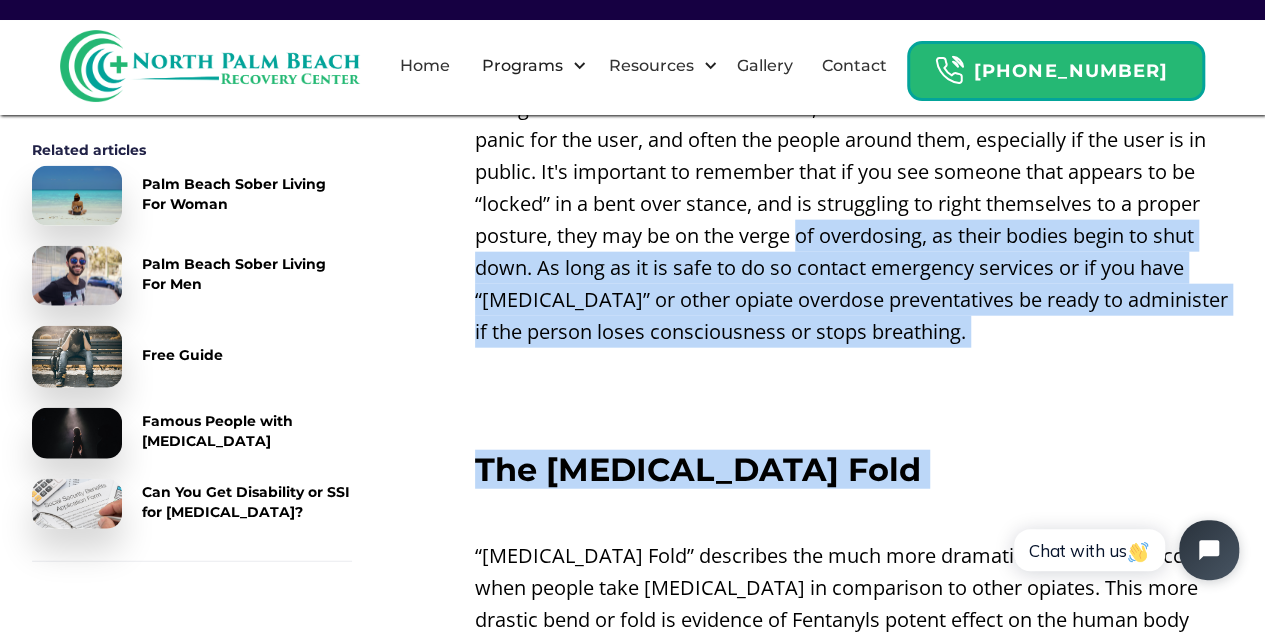 drag, startPoint x: 786, startPoint y: 161, endPoint x: 766, endPoint y: 461, distance: 300.66592 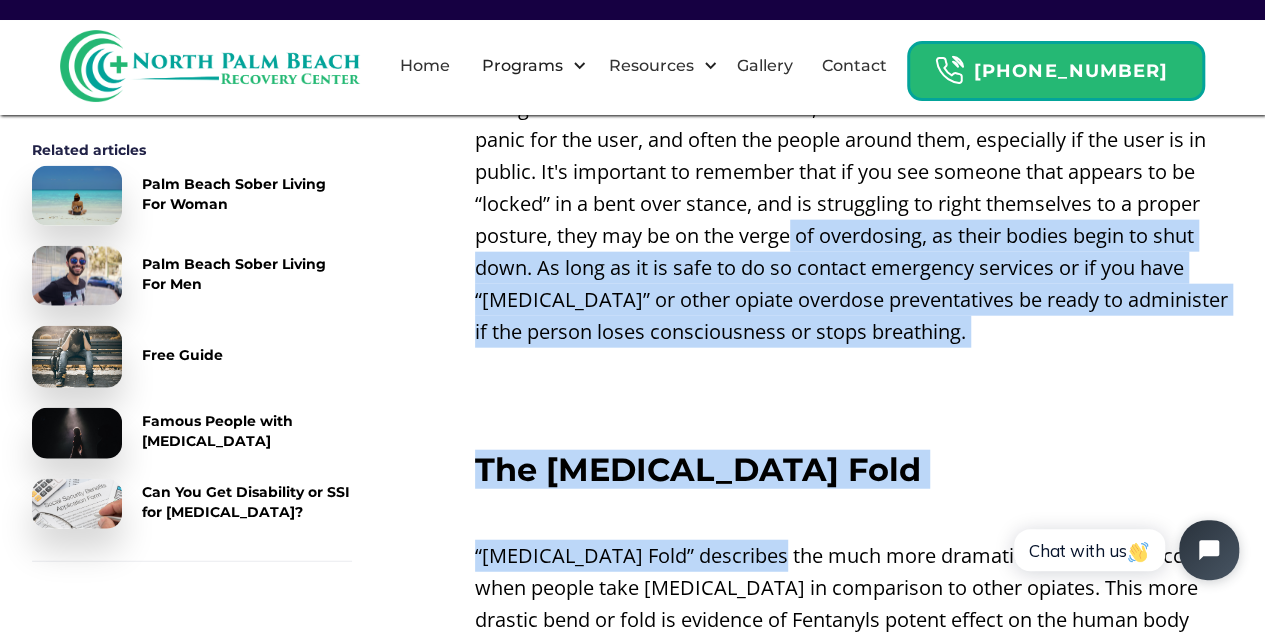 drag, startPoint x: 764, startPoint y: 504, endPoint x: 772, endPoint y: 171, distance: 333.09607 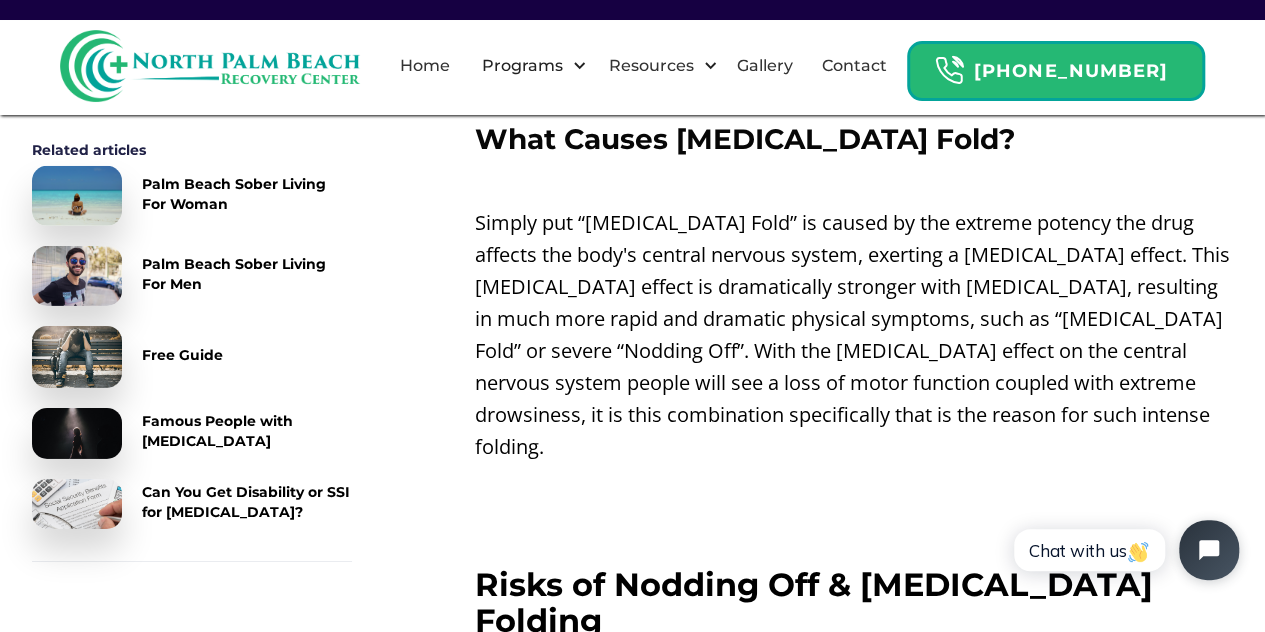 scroll, scrollTop: 3029, scrollLeft: 0, axis: vertical 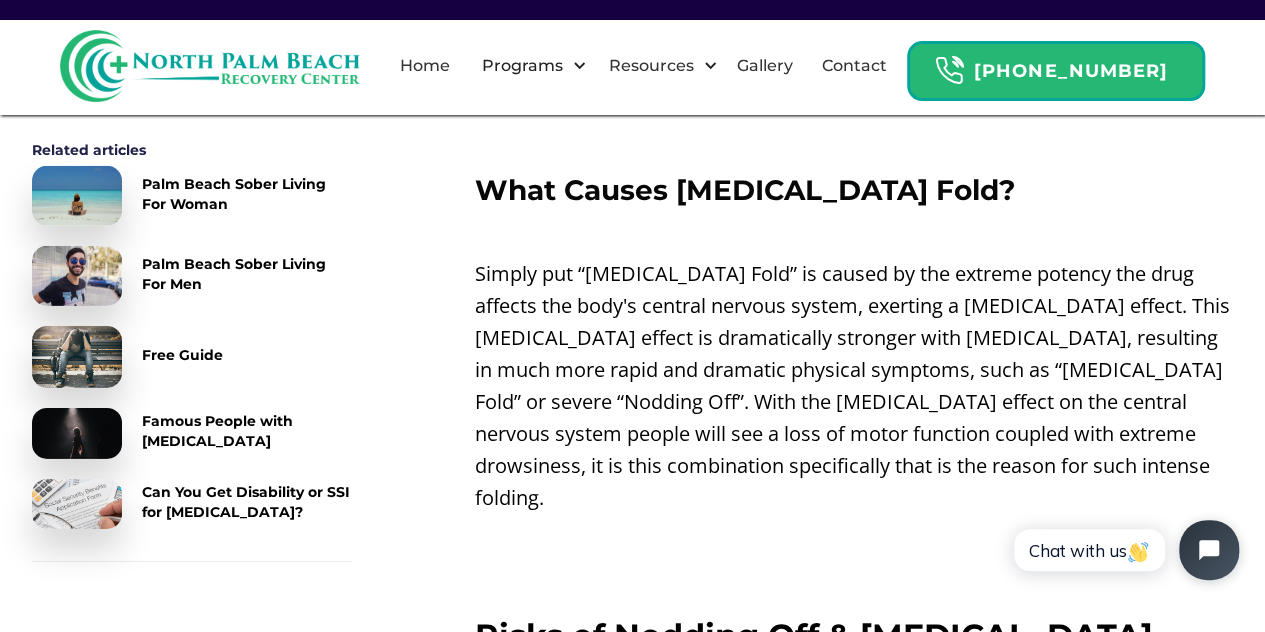 click on "Simply put “[MEDICAL_DATA] Fold” is caused by the extreme potency the drug affects the body's central nervous system, exerting a [MEDICAL_DATA] effect. This [MEDICAL_DATA] effect is dramatically stronger with [MEDICAL_DATA], resulting in much more rapid and dramatic physical symptoms, such as “[MEDICAL_DATA] Fold” or severe “Nodding Off”. With the [MEDICAL_DATA] effect on the central nervous system people will see a loss of motor function coupled with extreme drowsiness, it is this combination specifically that is the reason for such intense folding." at bounding box center (854, 386) 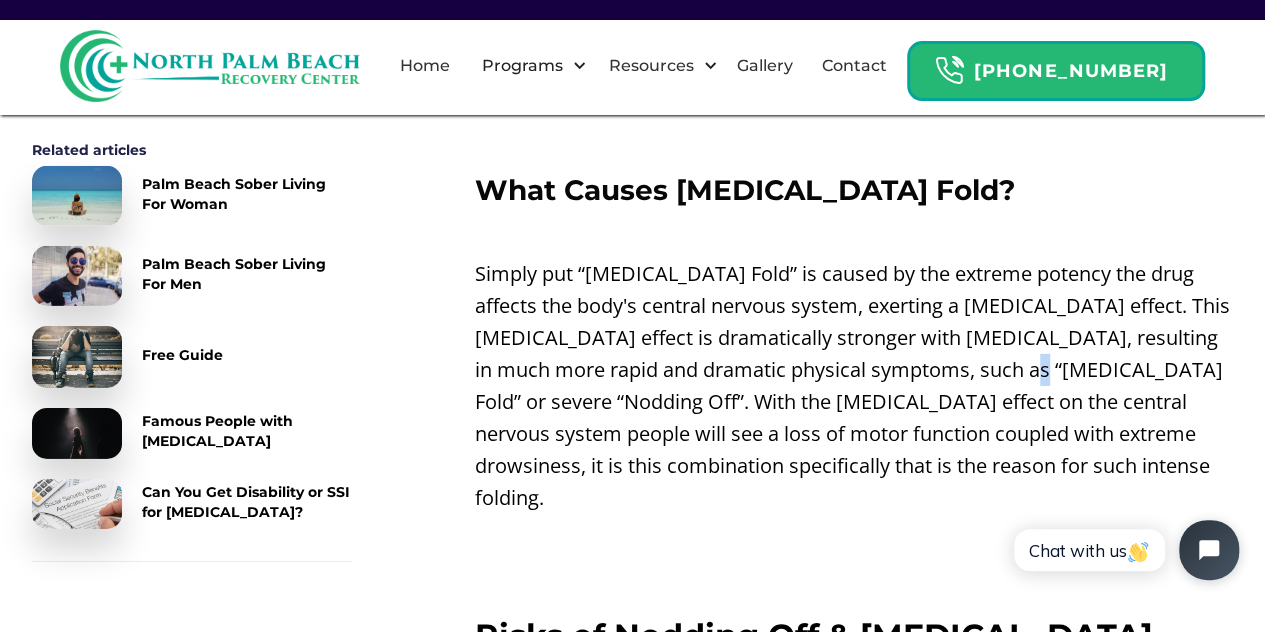 click on "Simply put “[MEDICAL_DATA] Fold” is caused by the extreme potency the drug affects the body's central nervous system, exerting a [MEDICAL_DATA] effect. This [MEDICAL_DATA] effect is dramatically stronger with [MEDICAL_DATA], resulting in much more rapid and dramatic physical symptoms, such as “[MEDICAL_DATA] Fold” or severe “Nodding Off”. With the [MEDICAL_DATA] effect on the central nervous system people will see a loss of motor function coupled with extreme drowsiness, it is this combination specifically that is the reason for such intense folding." at bounding box center [854, 386] 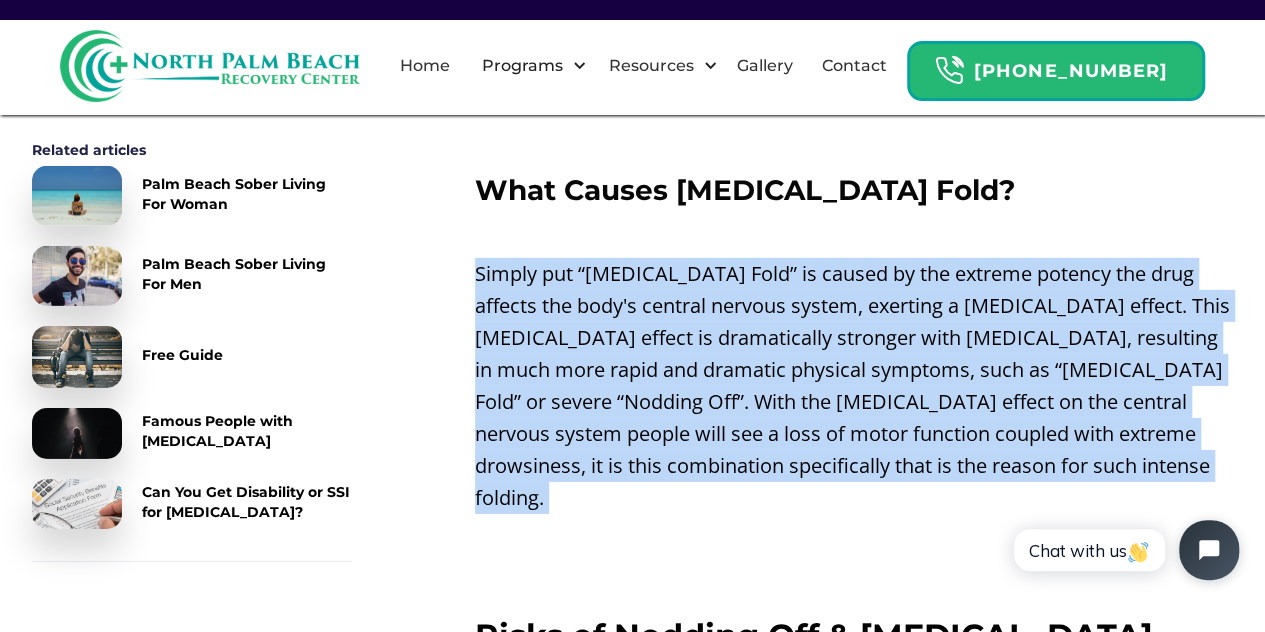 click on "Simply put “[MEDICAL_DATA] Fold” is caused by the extreme potency the drug affects the body's central nervous system, exerting a [MEDICAL_DATA] effect. This [MEDICAL_DATA] effect is dramatically stronger with [MEDICAL_DATA], resulting in much more rapid and dramatic physical symptoms, such as “[MEDICAL_DATA] Fold” or severe “Nodding Off”. With the [MEDICAL_DATA] effect on the central nervous system people will see a loss of motor function coupled with extreme drowsiness, it is this combination specifically that is the reason for such intense folding." at bounding box center (854, 386) 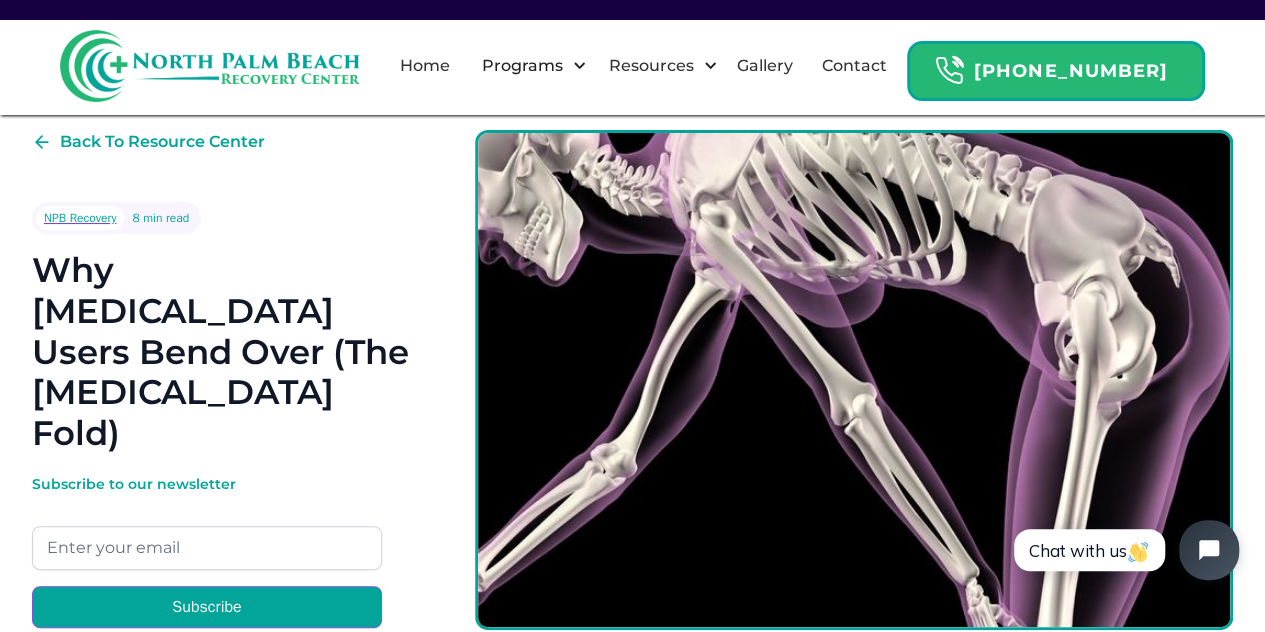 scroll, scrollTop: 0, scrollLeft: 0, axis: both 